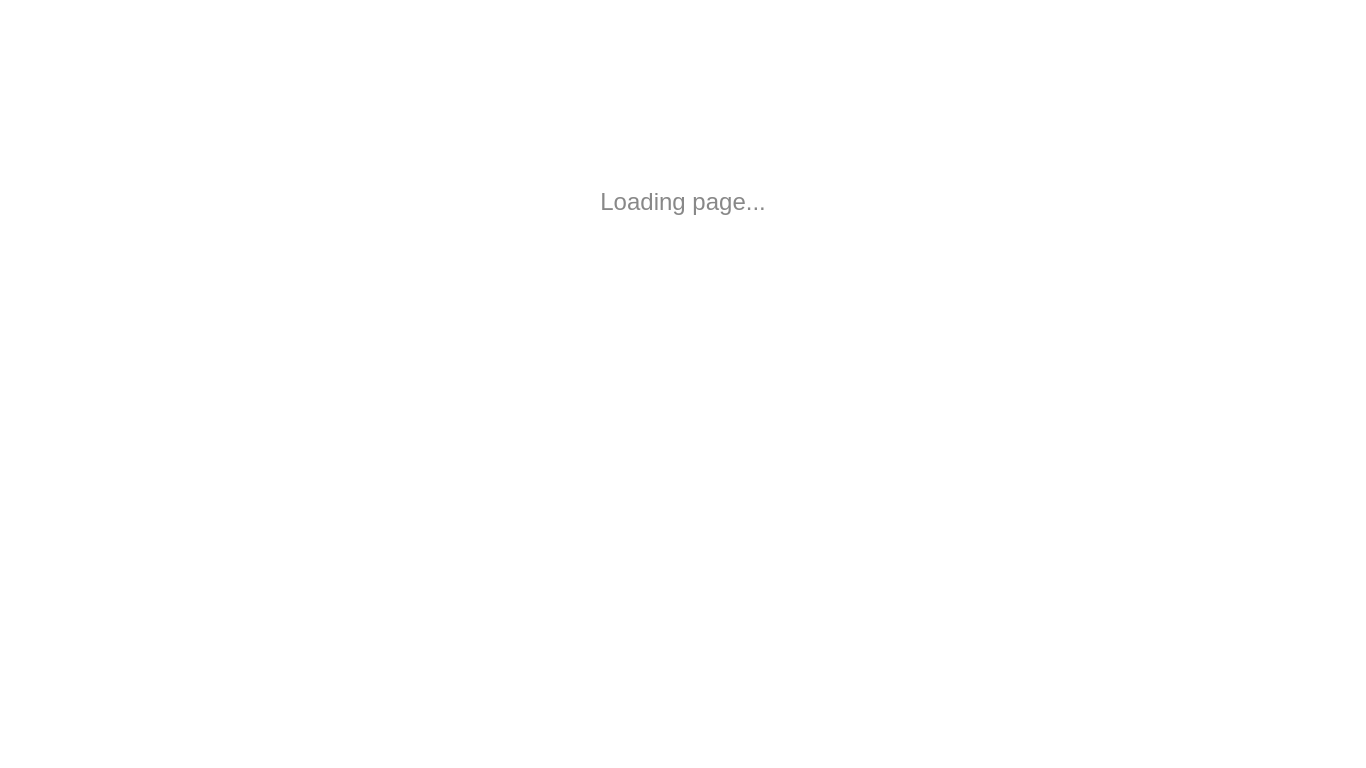 scroll, scrollTop: 0, scrollLeft: 0, axis: both 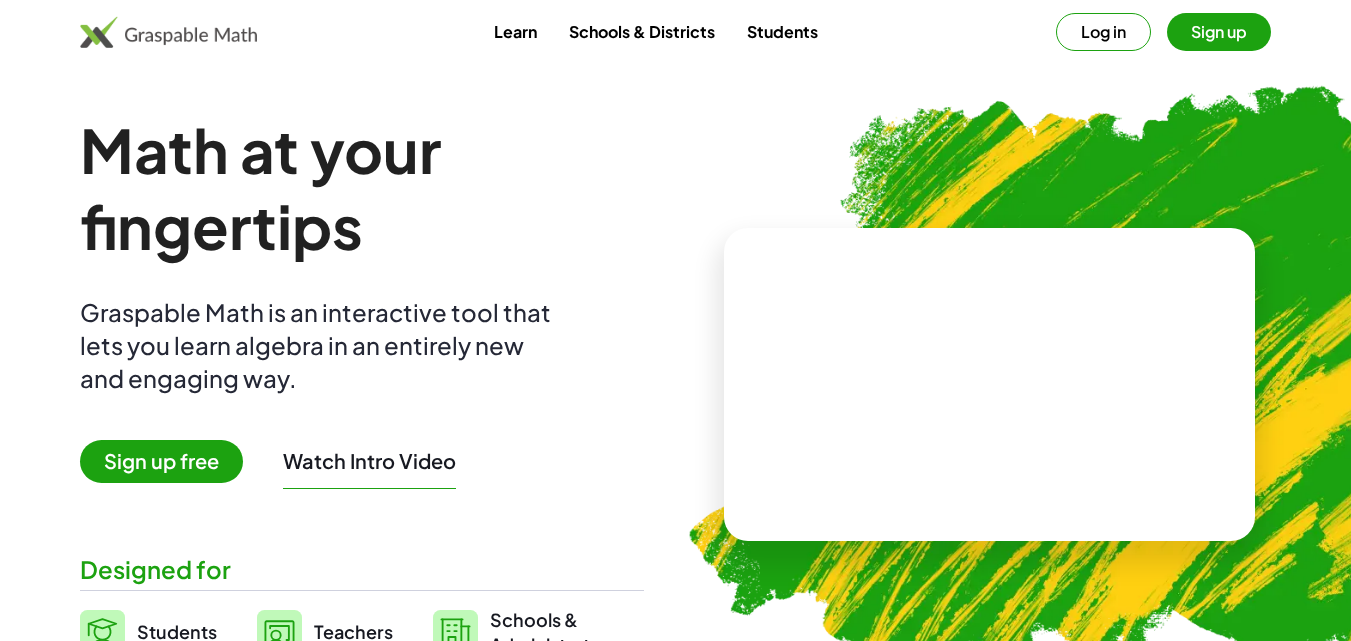 click on "Log in" at bounding box center (1103, 32) 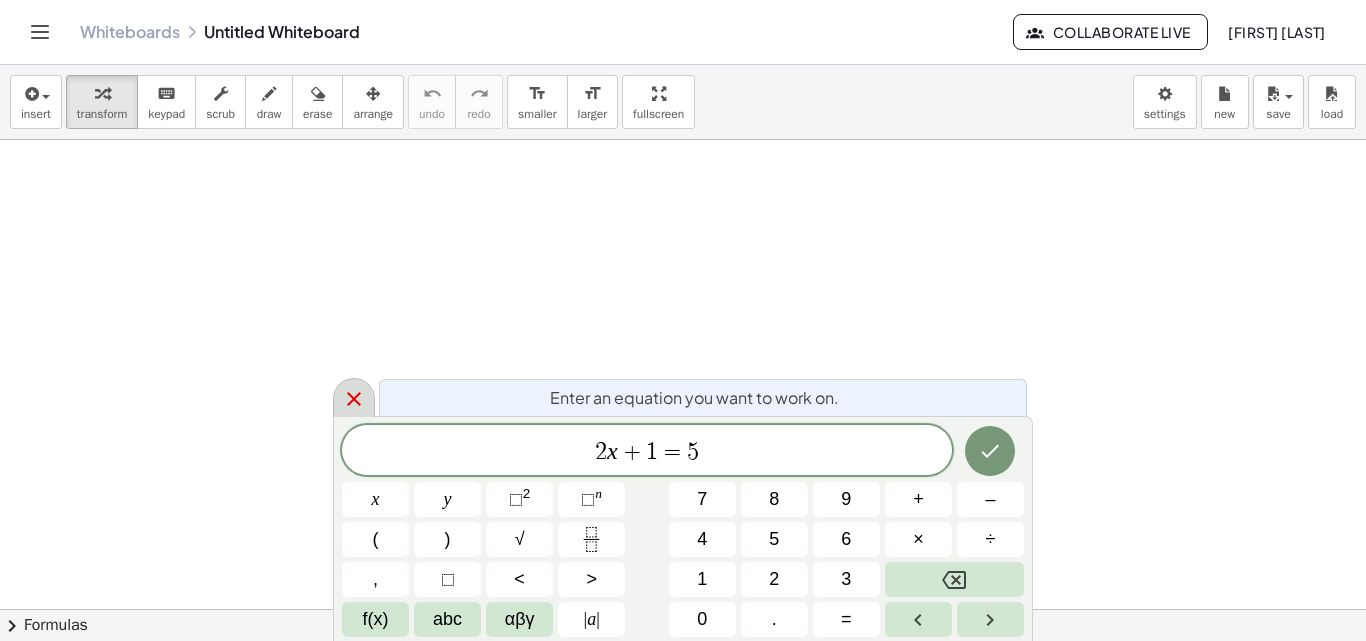click 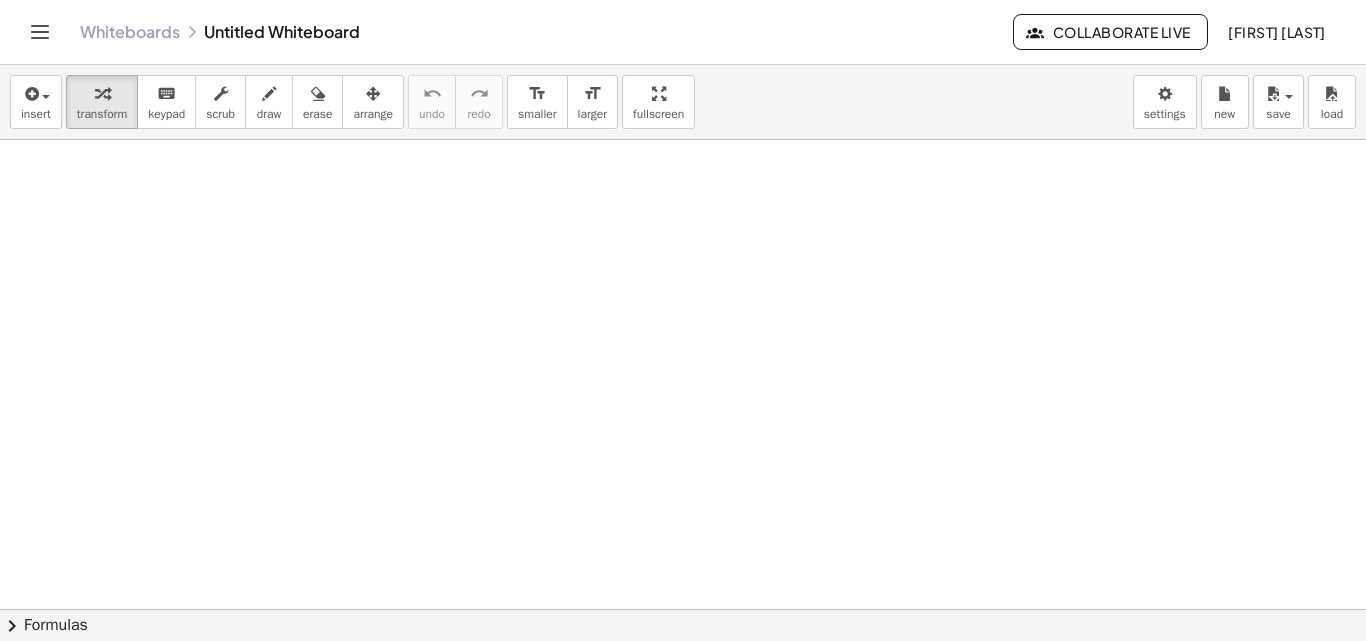 click on "insert select one: Math Expression Function Text Youtube Video Graphing Geometry Geometry 3D transform keyboard keypad scrub draw erase arrange undo undo redo redo format_size smaller format_size larger fullscreen load   save new settings × chevron_right  Formulas
Drag one side of a formula onto a highlighted expression on the canvas to apply it.
Quadratic Formula
+ · a · x 2 + · b · x + c = 0
⇔
x = · ( − b ± 2 √ ( + b 2 − · 4 · a · c ) ) · 2 · a
+ x 2 + · p · x + q = 0
⇔
x = − · p · 2 ± 2 √ ( + ( · p · 2 ) 2 − q )
Manually Factoring a Quadratic
+ x 2 + · b · x + c
⇒" at bounding box center [683, 353] 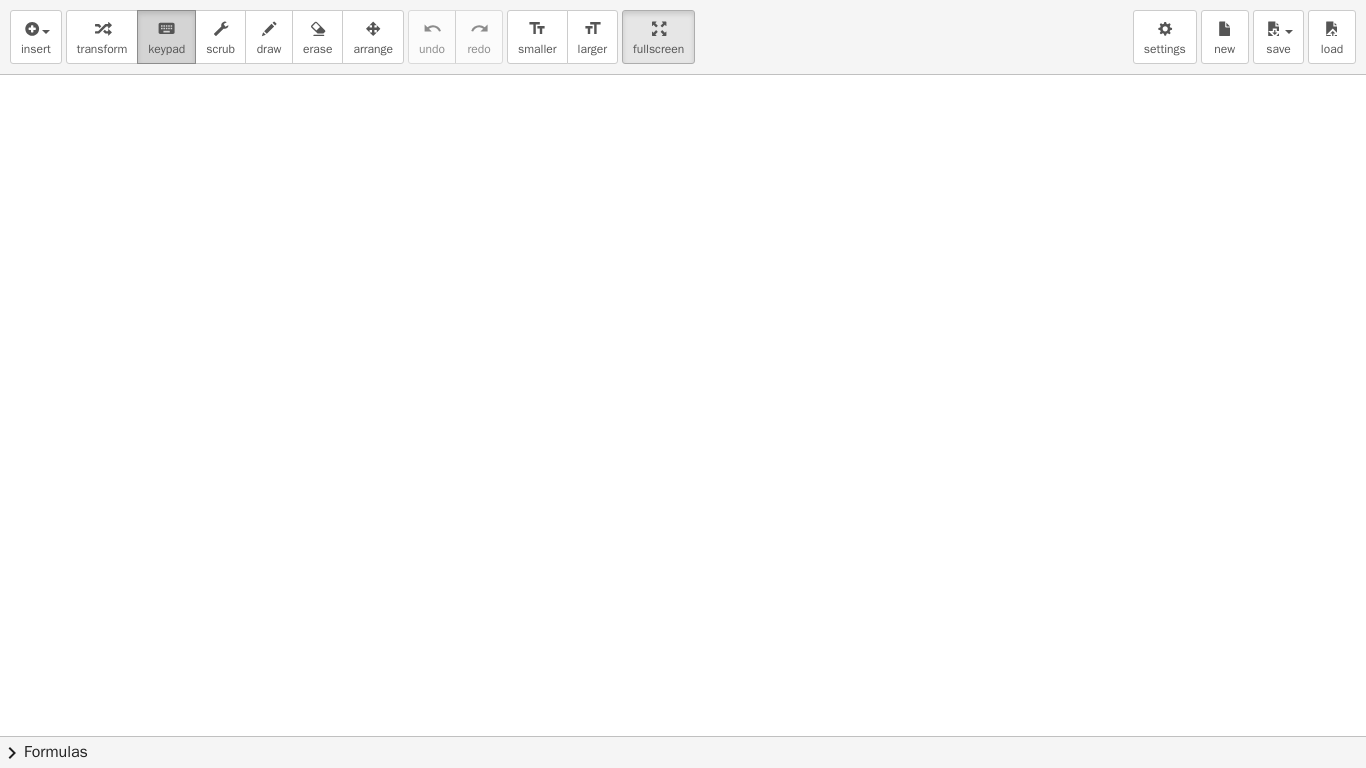click on "keyboard keypad" at bounding box center (166, 37) 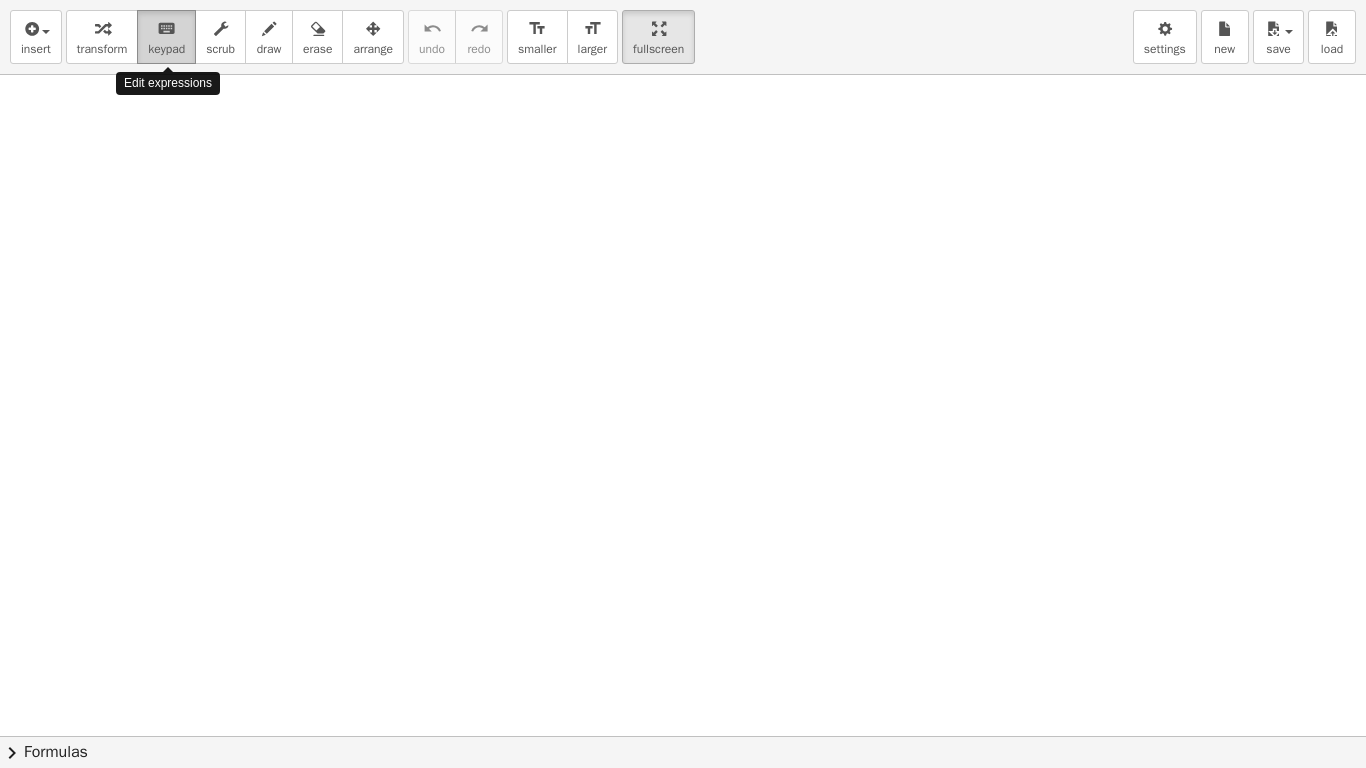 click on "keyboard" at bounding box center [166, 28] 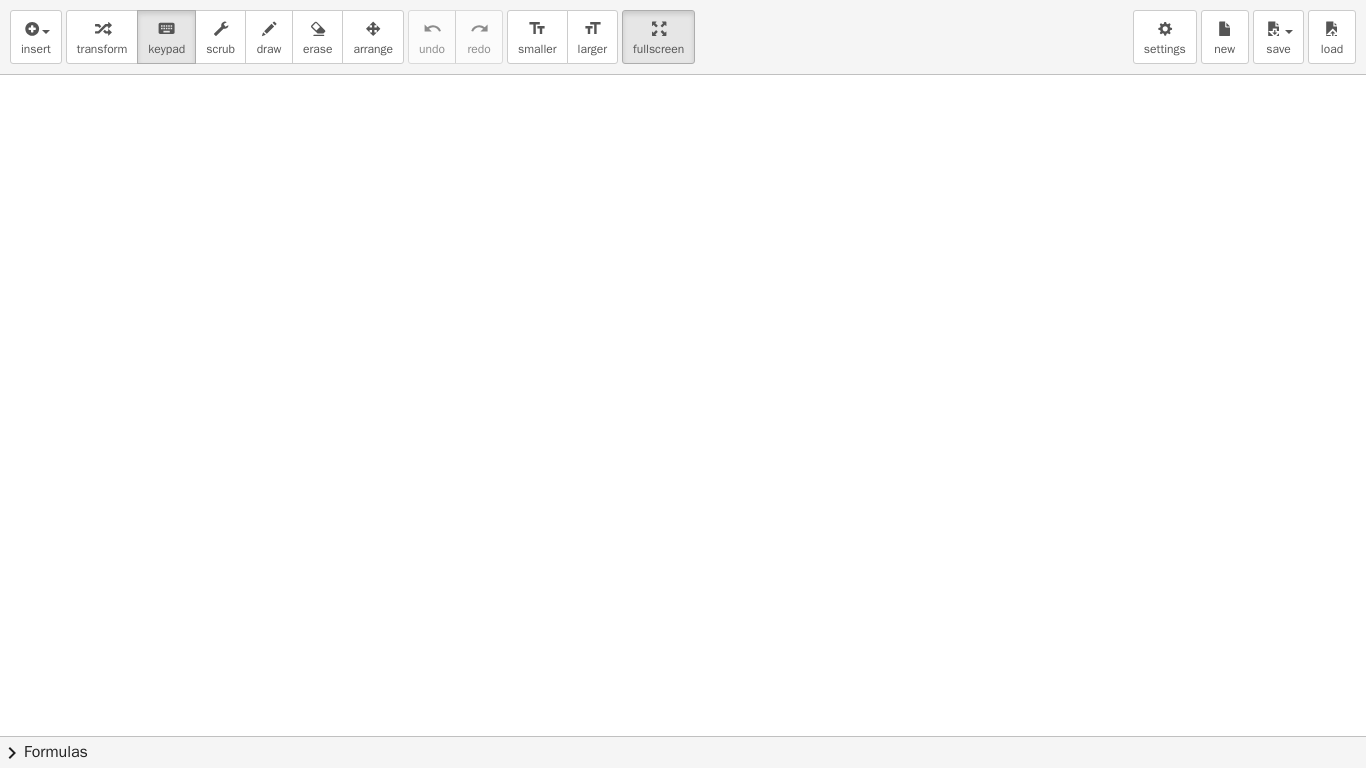 drag, startPoint x: 387, startPoint y: 501, endPoint x: 584, endPoint y: 545, distance: 201.85391 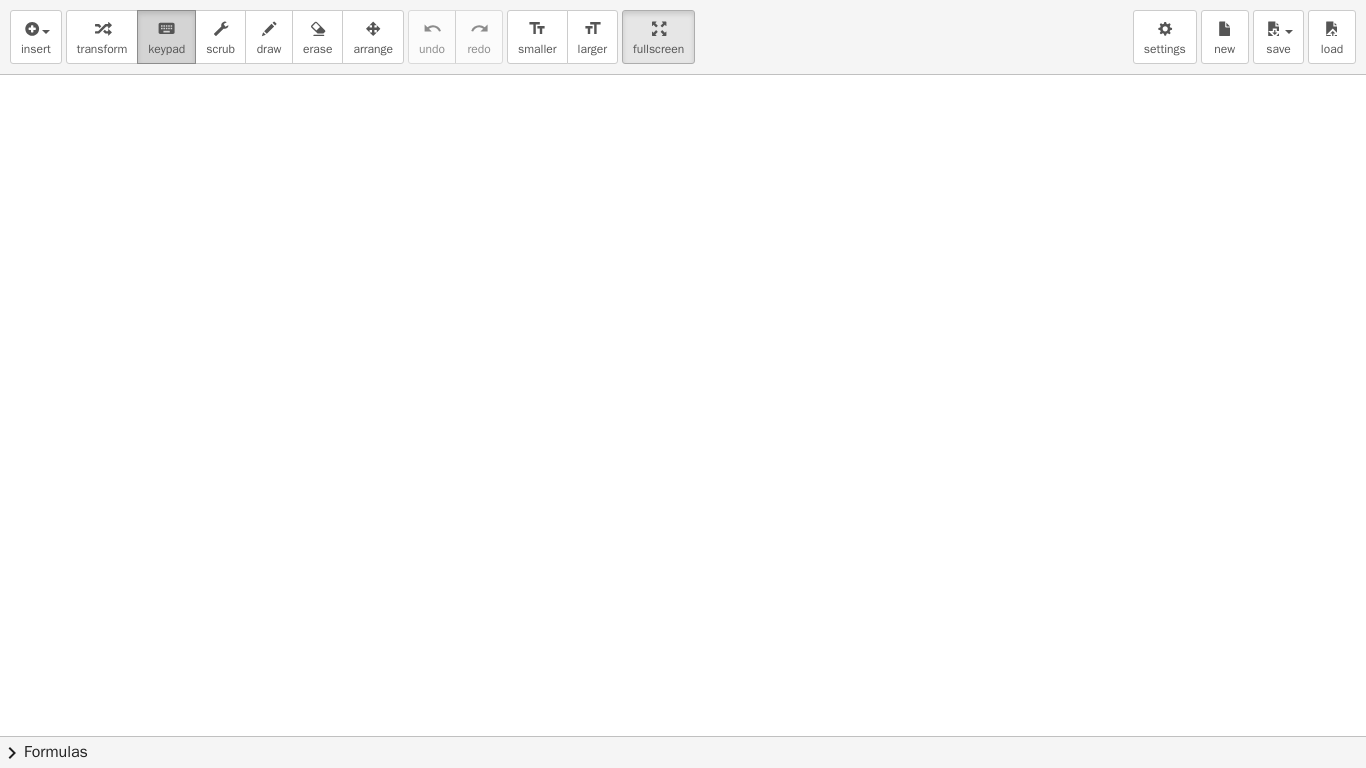 click on "keyboard" at bounding box center [166, 28] 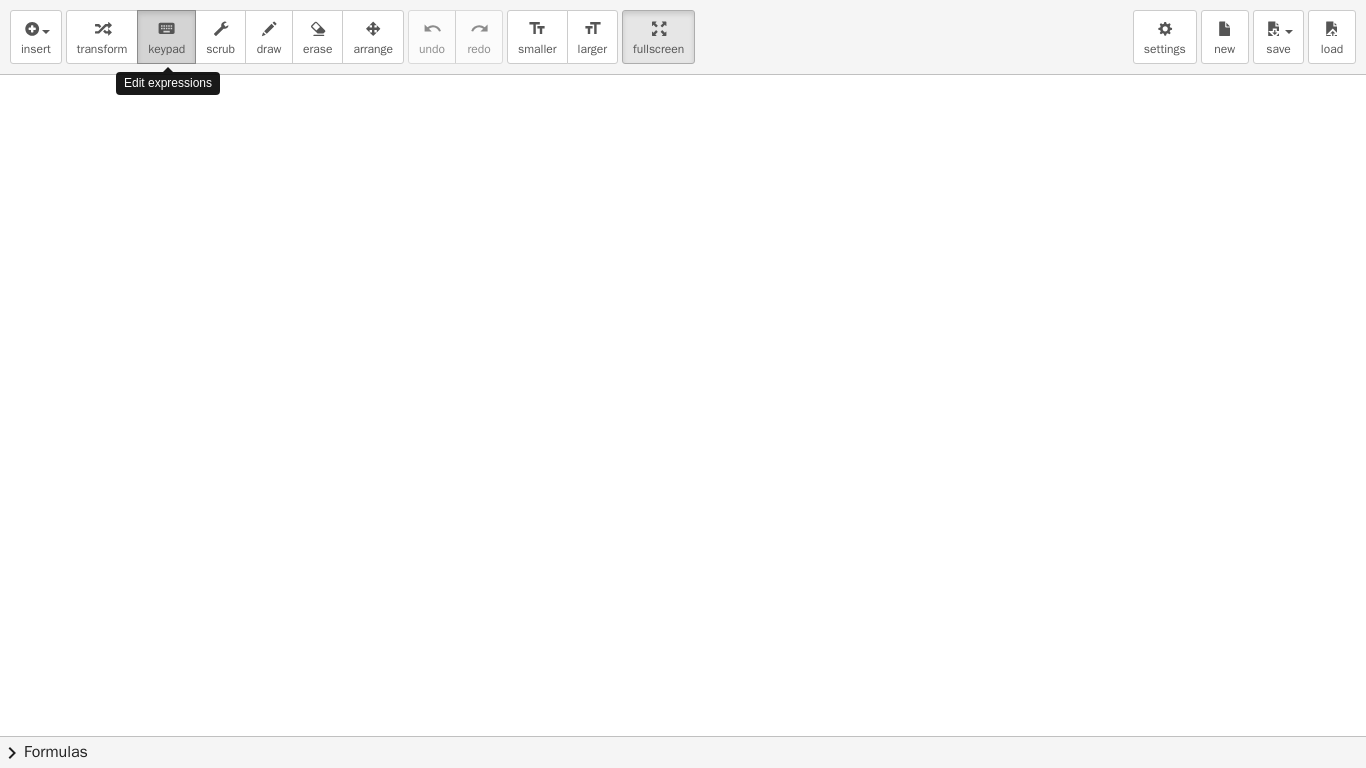 click on "keyboard" at bounding box center [166, 28] 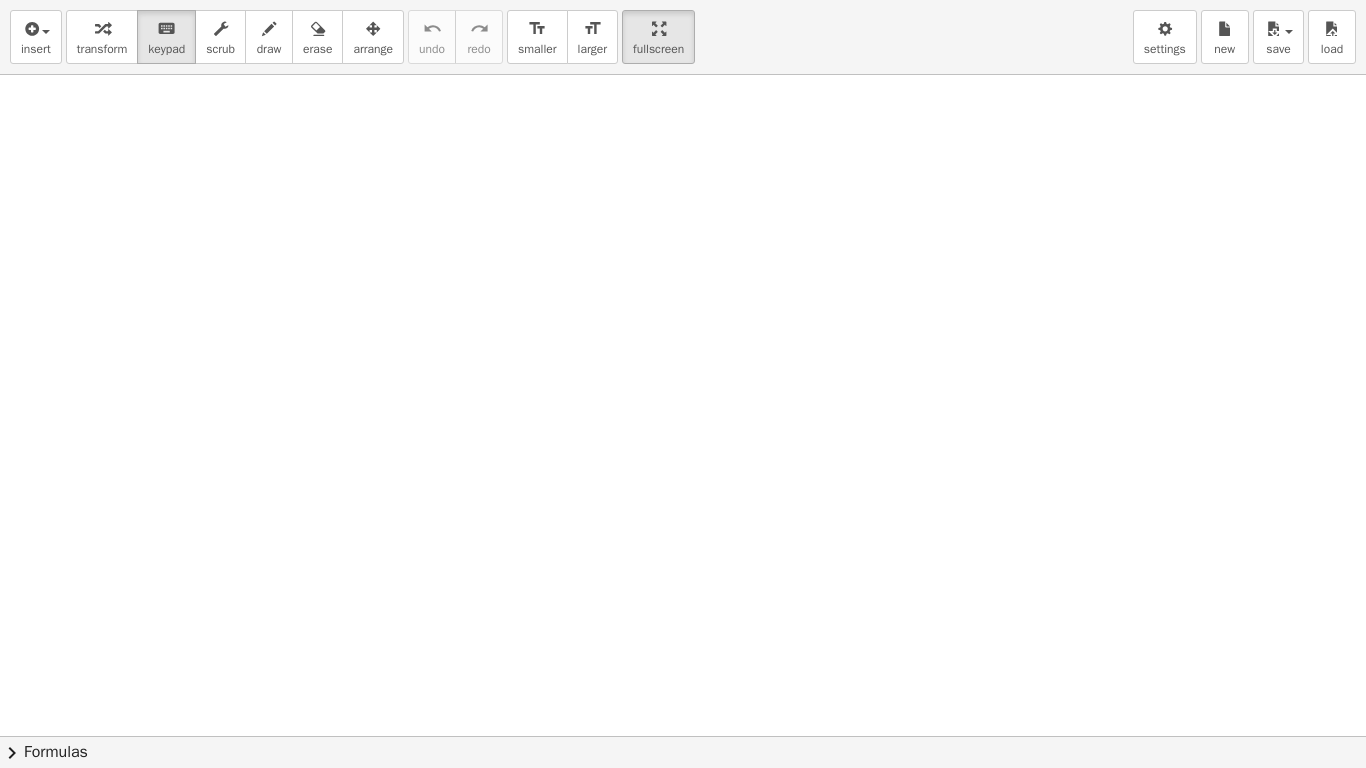 drag, startPoint x: 333, startPoint y: 478, endPoint x: 159, endPoint y: 178, distance: 346.80832 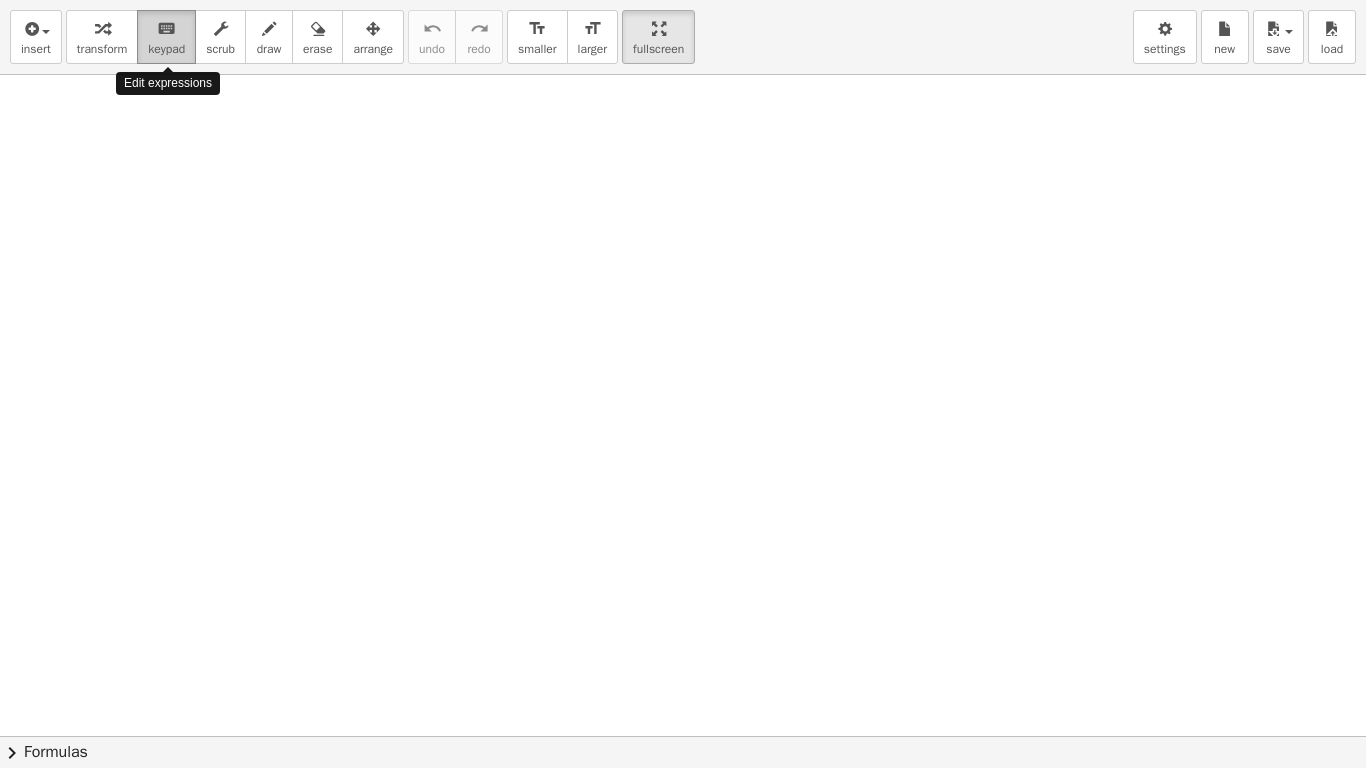 drag, startPoint x: 178, startPoint y: 34, endPoint x: 186, endPoint y: 53, distance: 20.615528 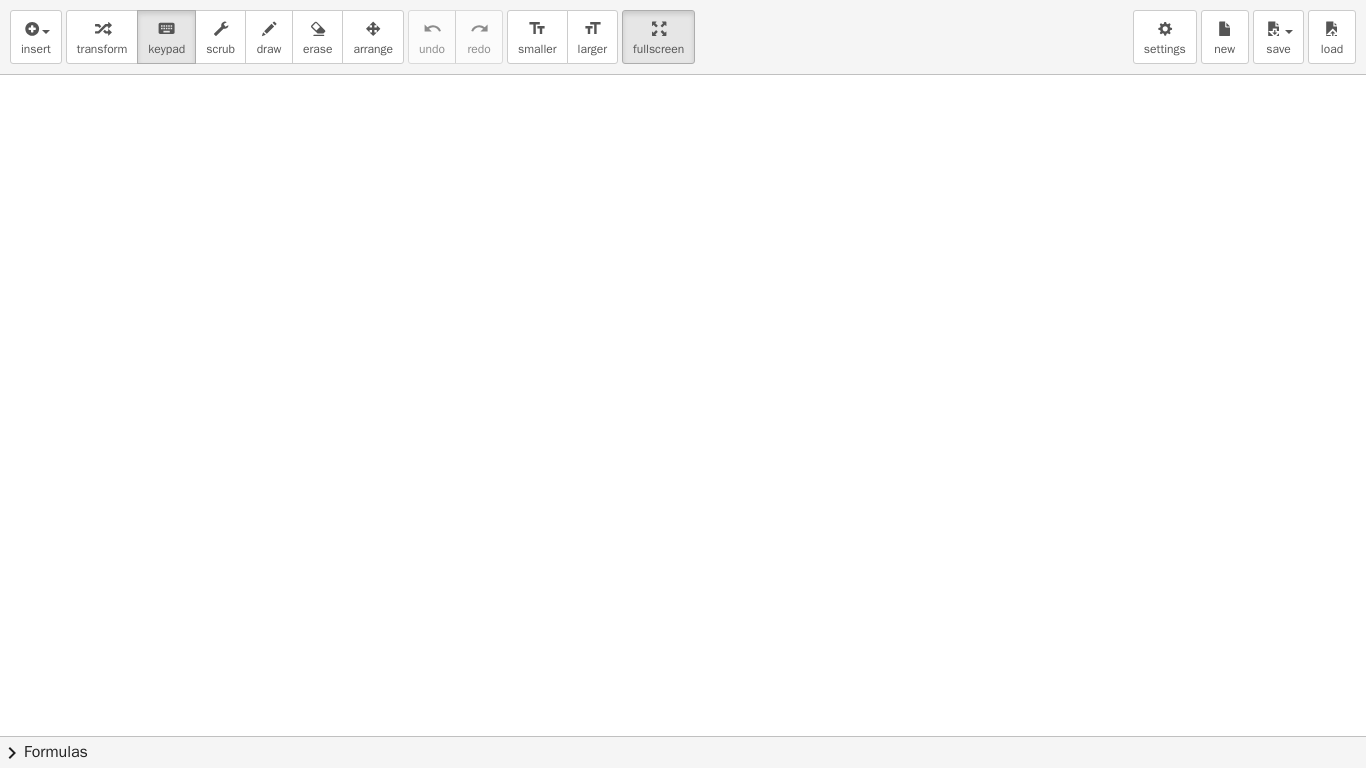 drag, startPoint x: 445, startPoint y: 478, endPoint x: 440, endPoint y: 457, distance: 21.587032 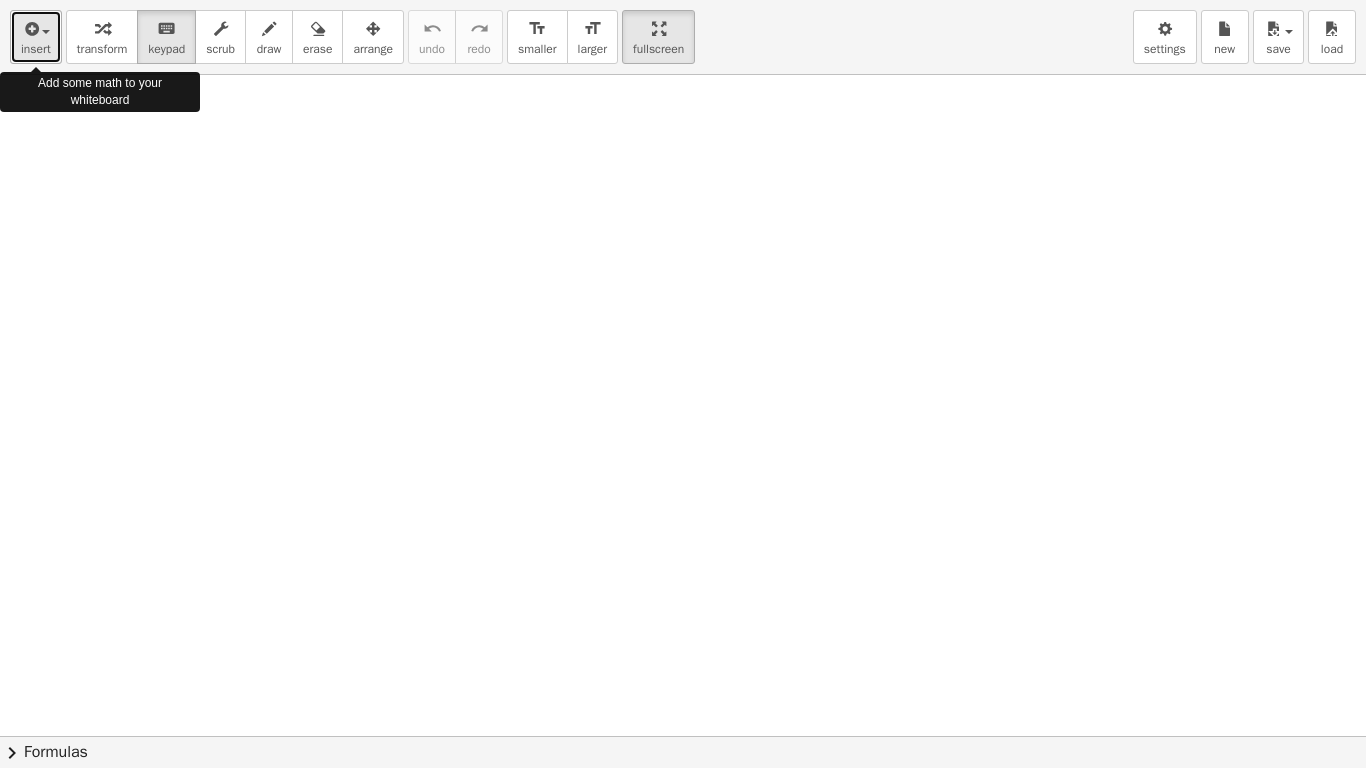 click on "insert" at bounding box center (36, 49) 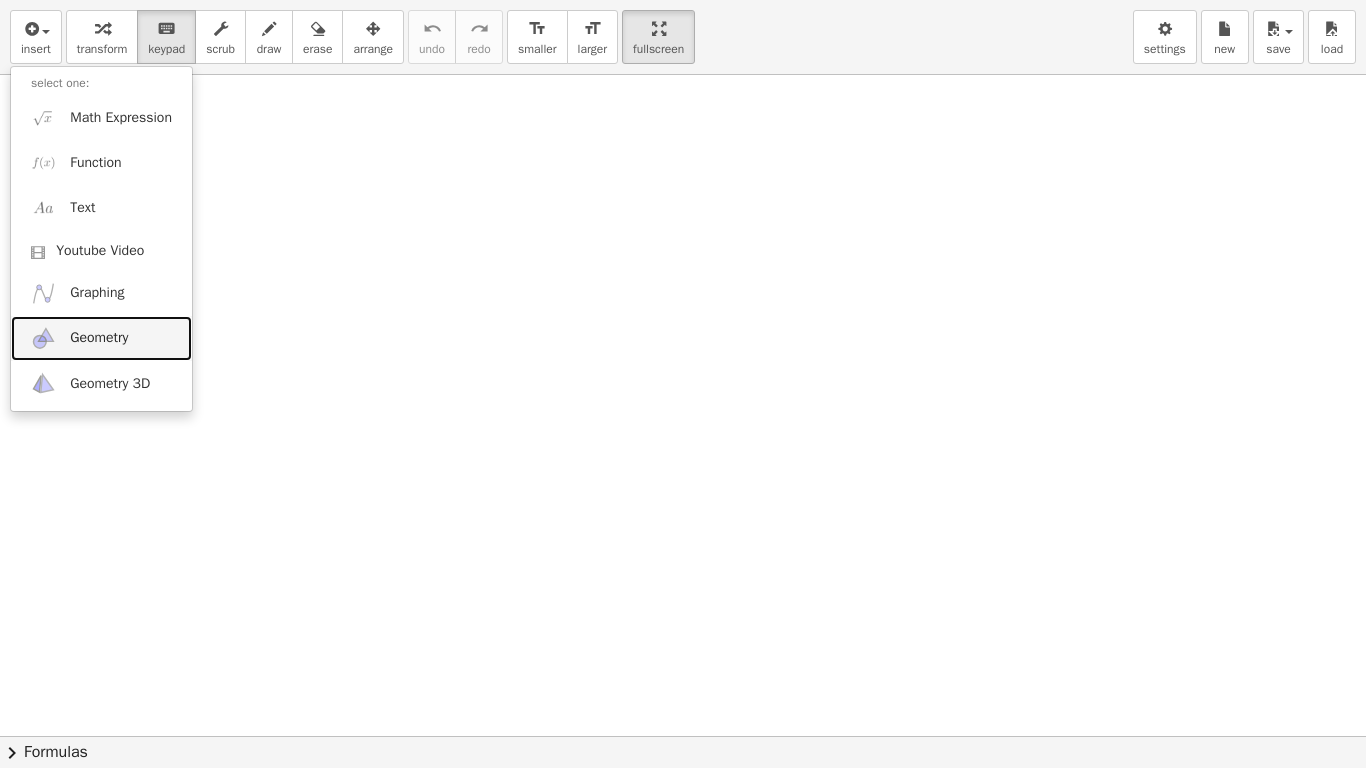 click on "Geometry" at bounding box center (99, 338) 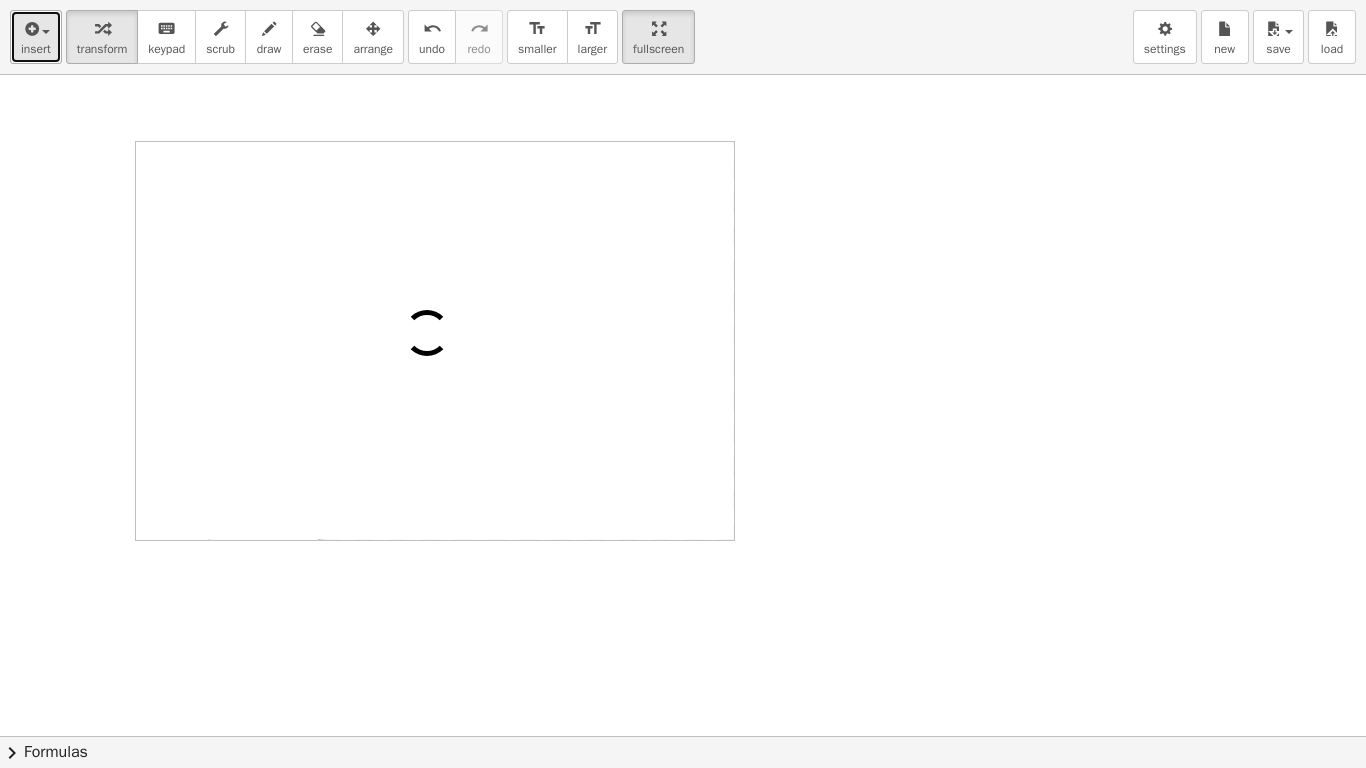 click on "insert" at bounding box center (36, 49) 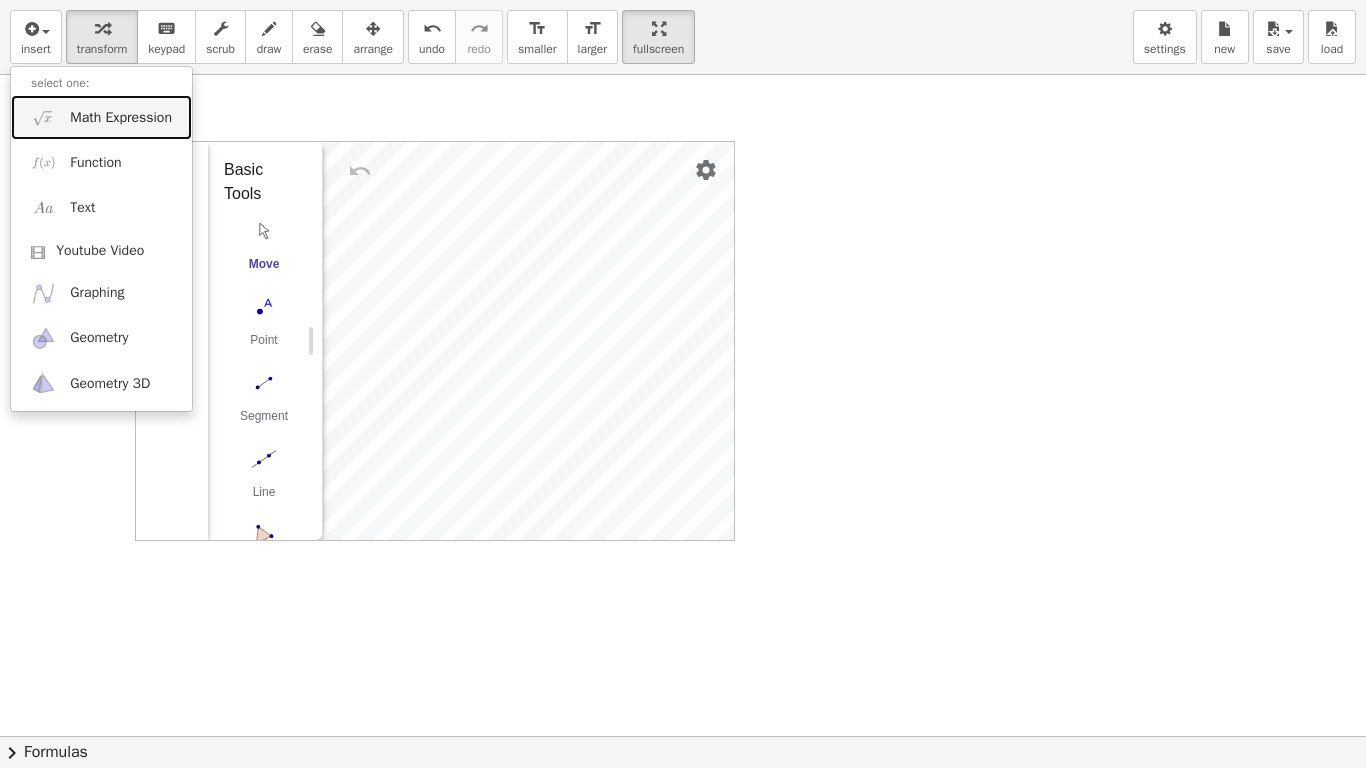 click on "Math Expression" at bounding box center [121, 118] 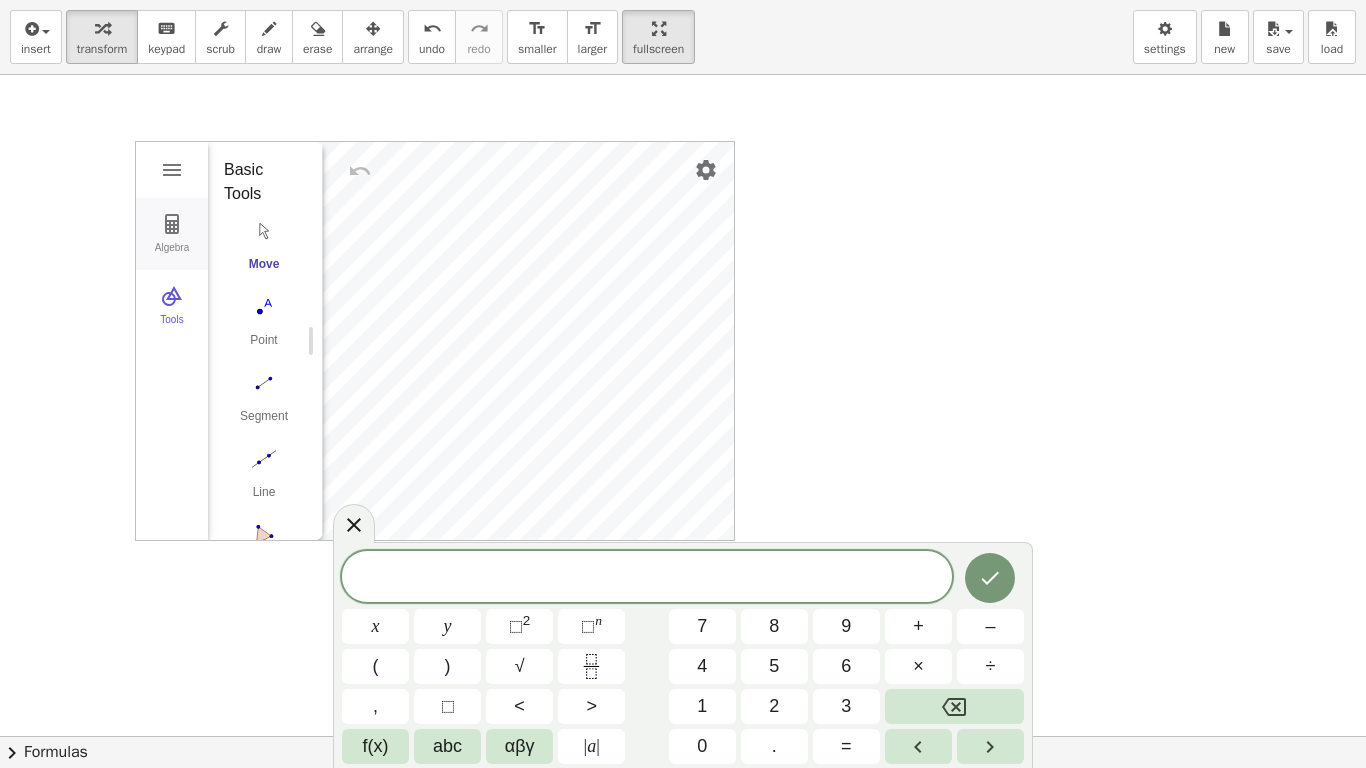 click at bounding box center (172, 224) 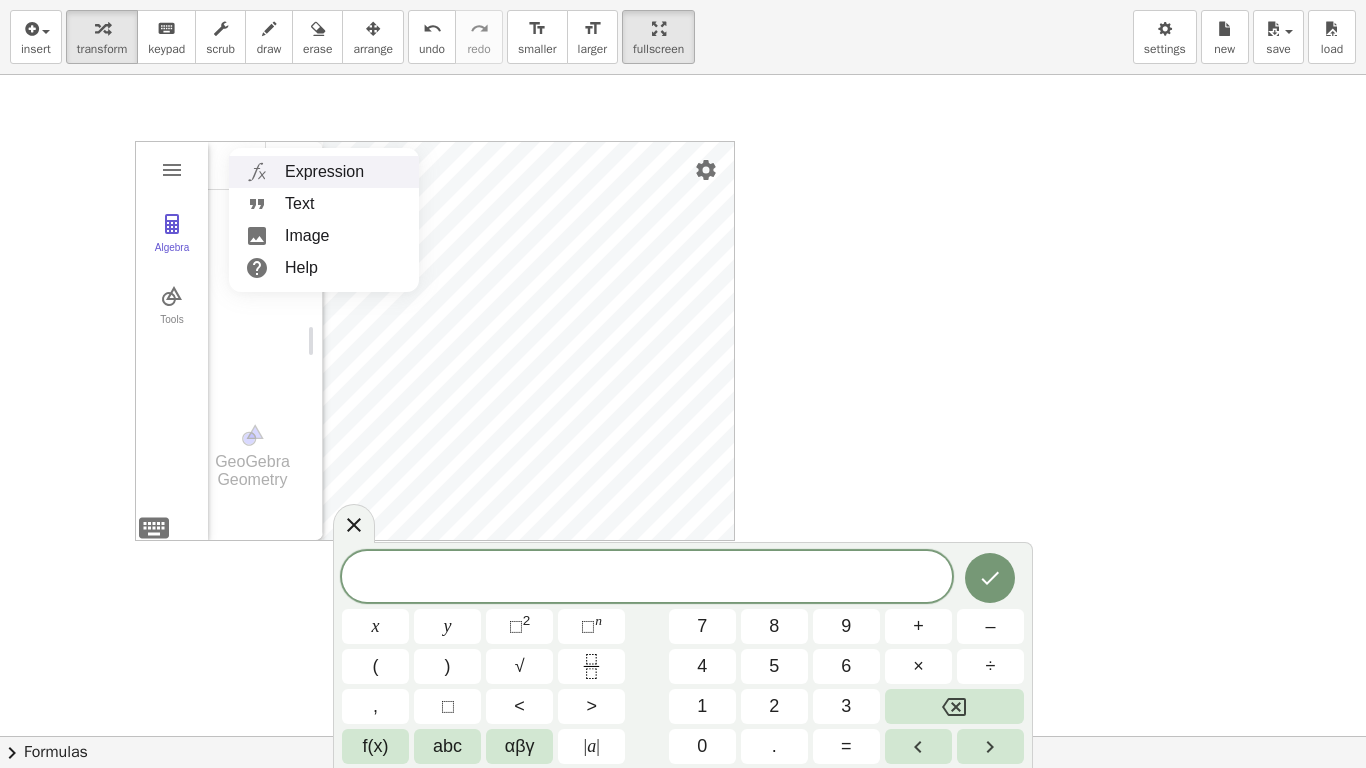 click on "Expression" at bounding box center [324, 172] 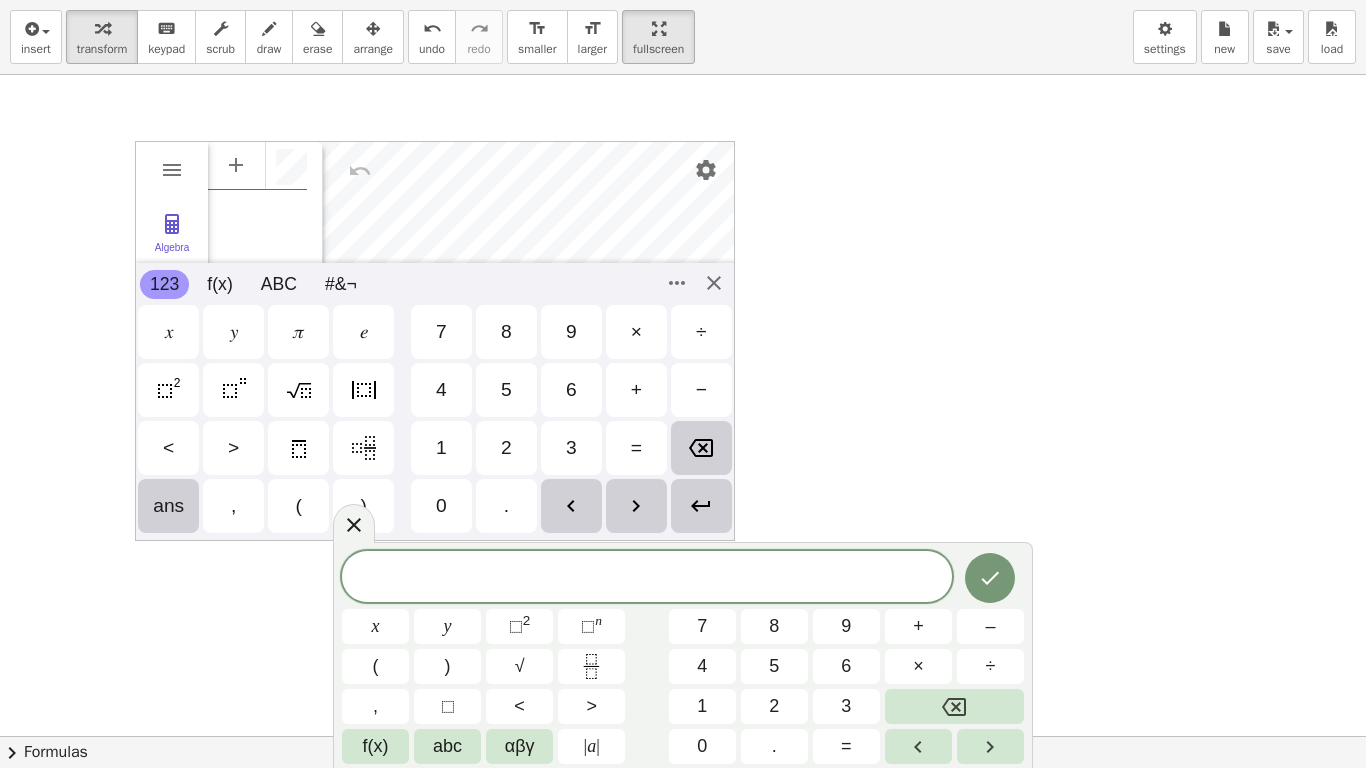 scroll, scrollTop: 11, scrollLeft: 0, axis: vertical 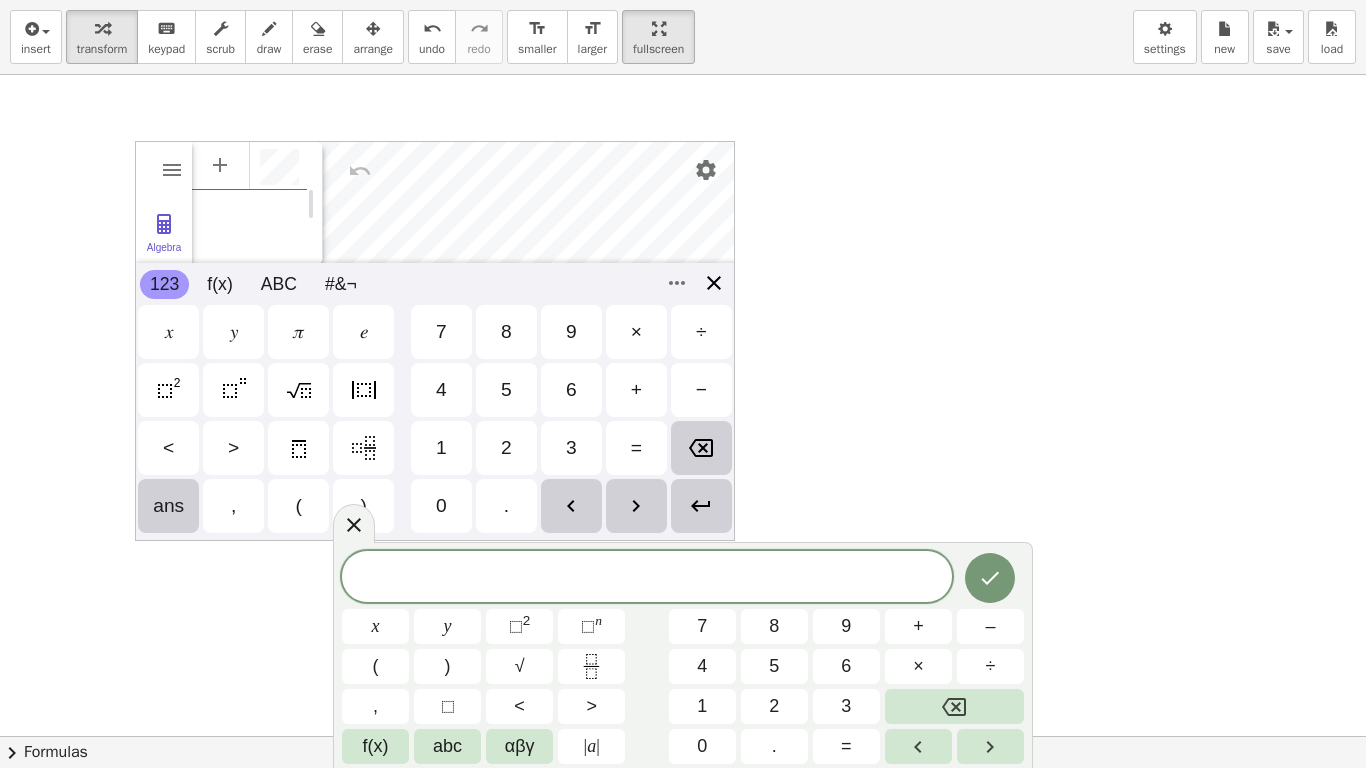 click on "Algebra Tools GeoGebra Geometry Basic Tools Move Point Segment Line Polygon Circle with Center through Point More   123 123 f(x) ABC #&¬ 𝑥 𝑦 𝜋 𝑒 7 8 9 × ÷ 4 5 6 + − < > 1 2 3 = ans , ( ) 0 . 𝑥 𝑦 𝑧 𝜋 7 8 9 × ÷ 𝑒 4 5 6 + − < > 1 2 3 = ( ) , 0 ." at bounding box center (435, 341) 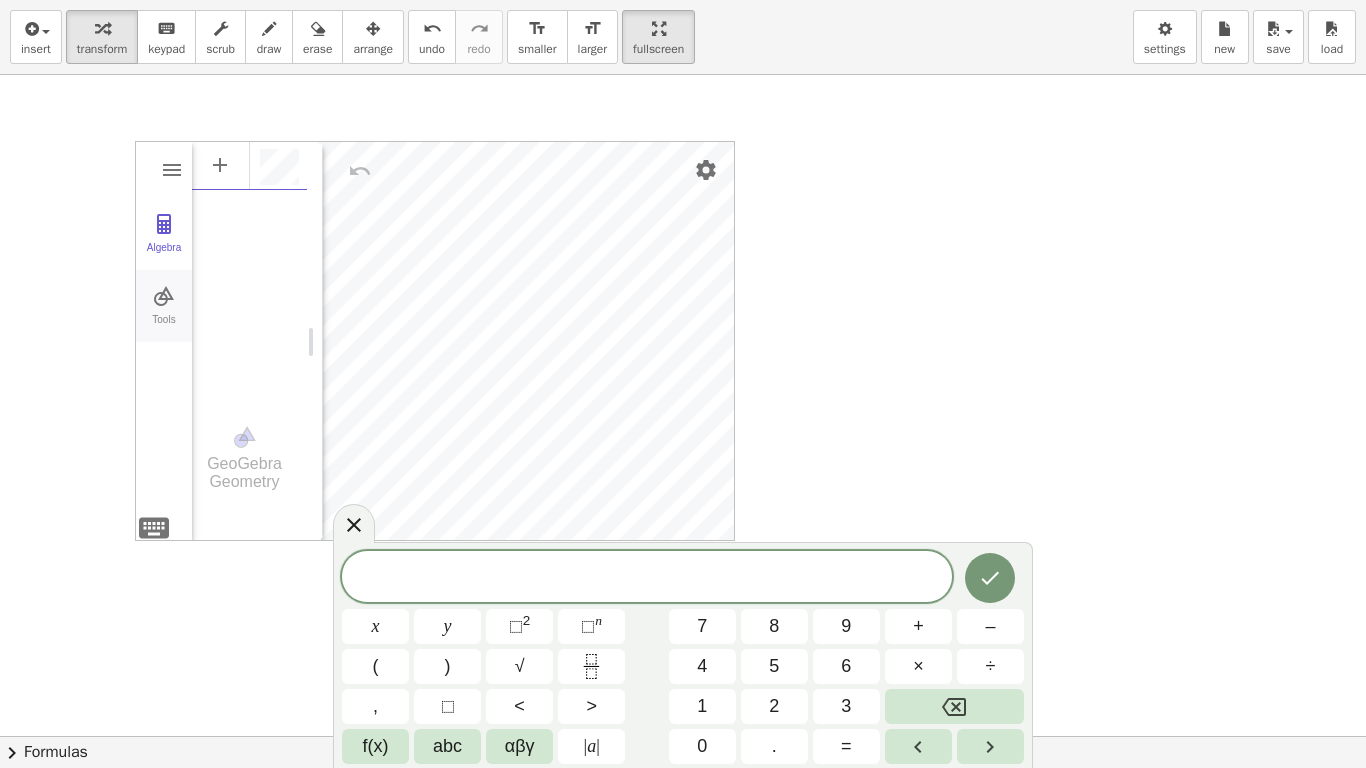 click on "Tools" at bounding box center (164, 306) 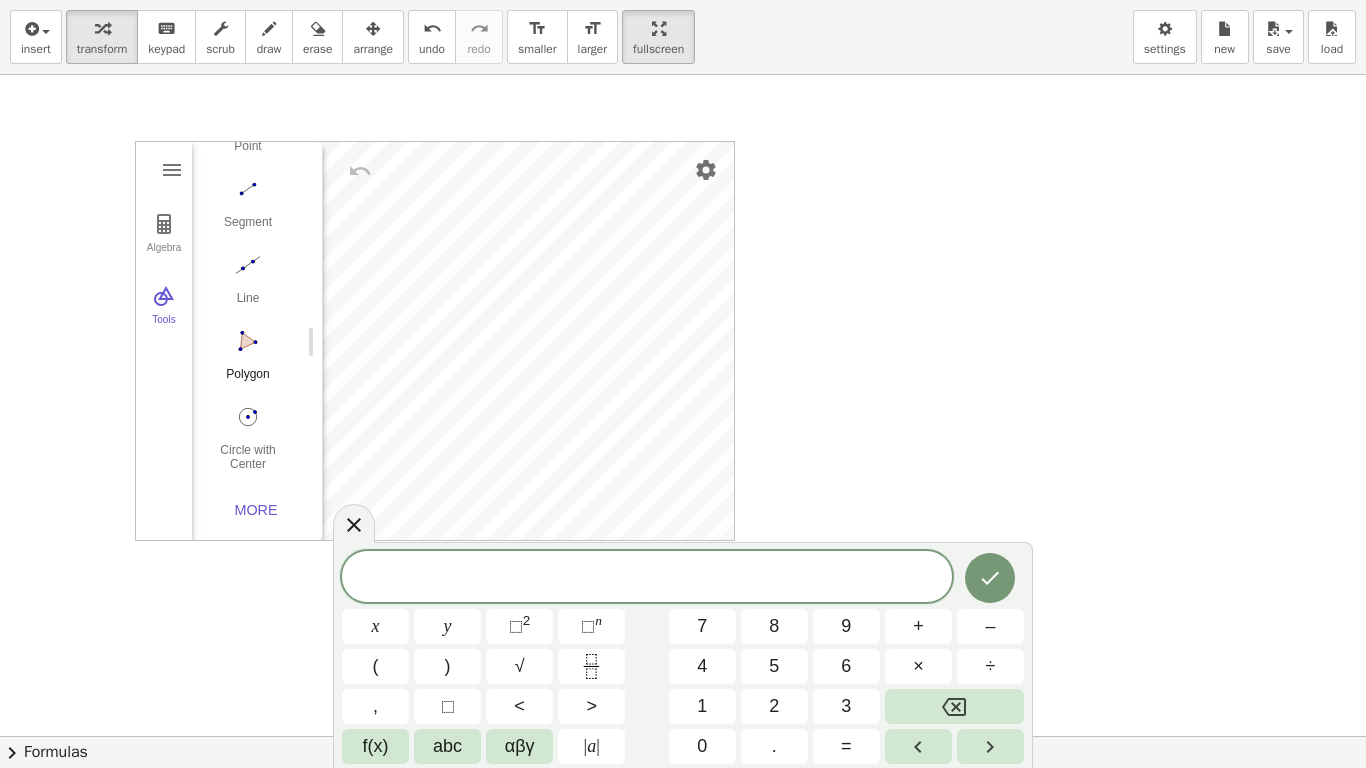 scroll, scrollTop: 194, scrollLeft: 0, axis: vertical 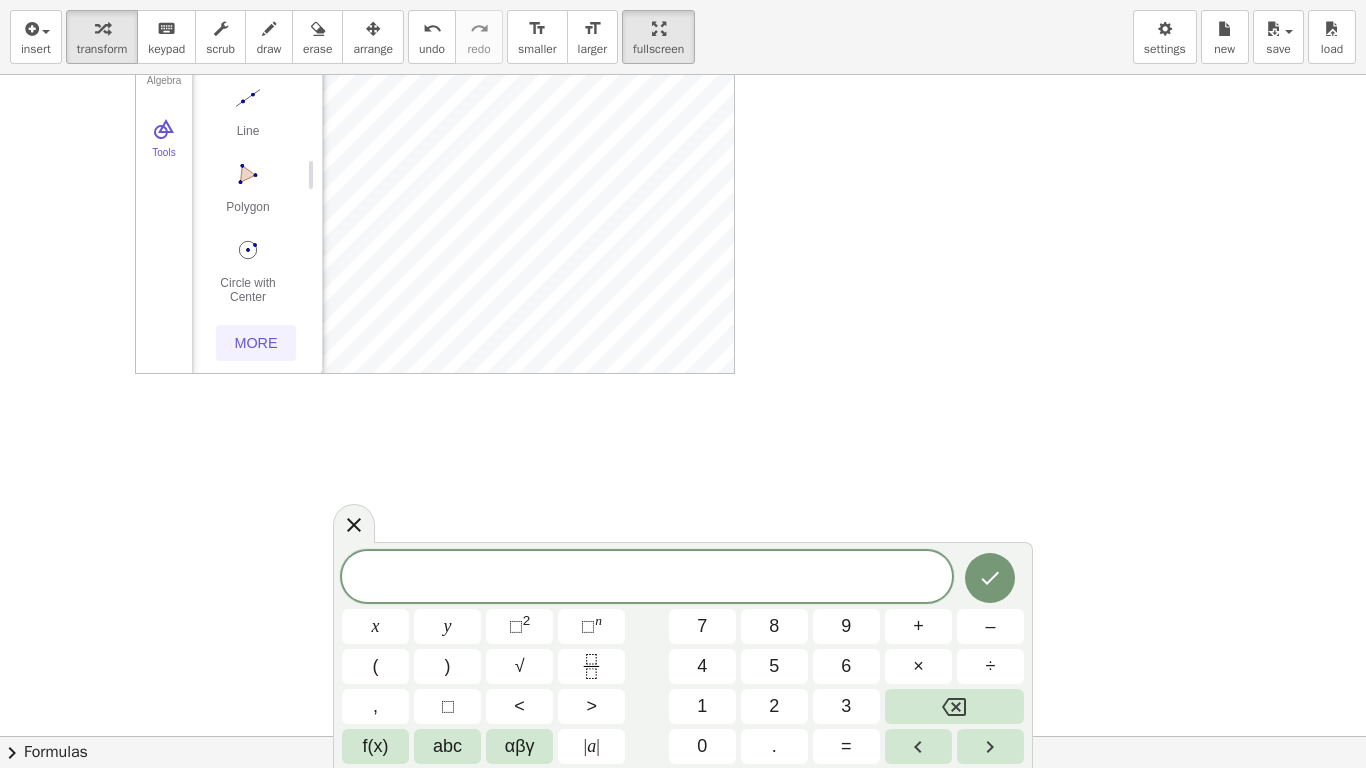 click on "More" at bounding box center (256, 343) 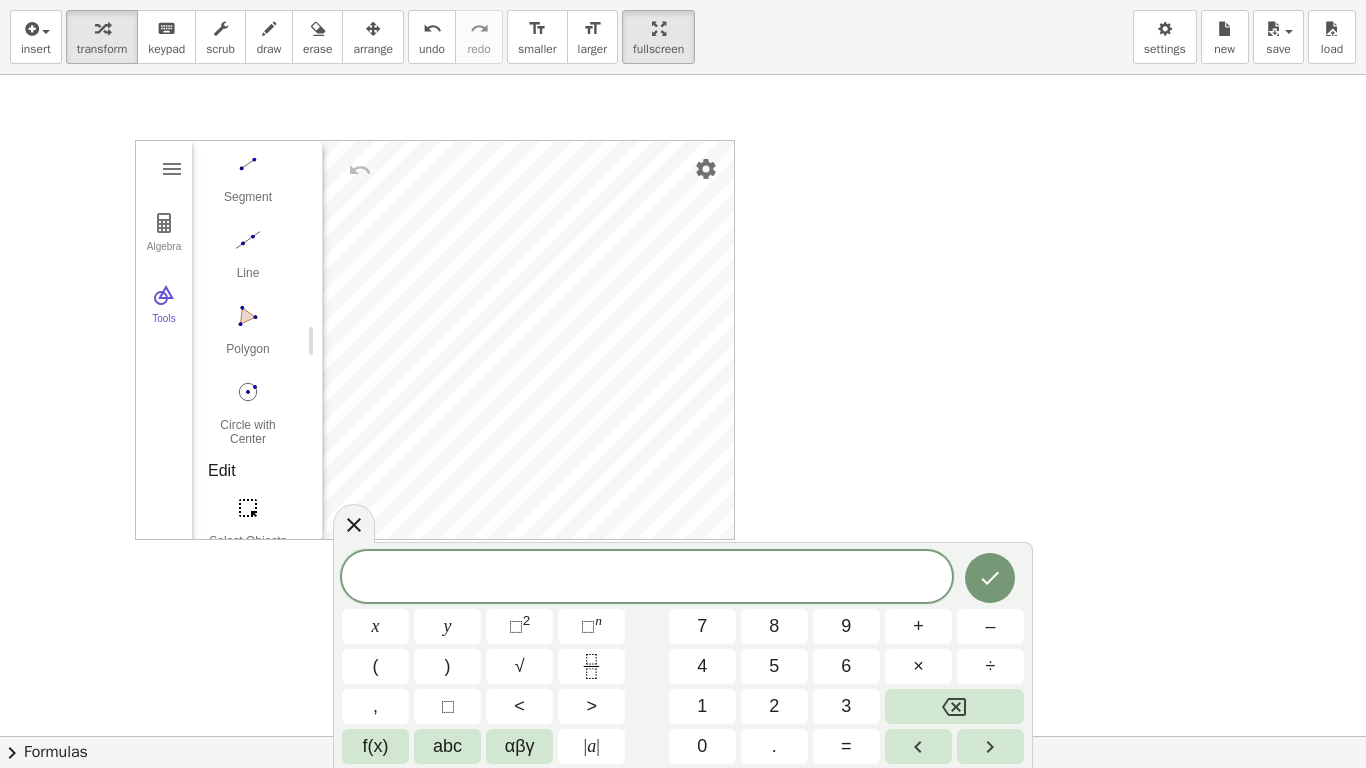 scroll, scrollTop: 0, scrollLeft: 0, axis: both 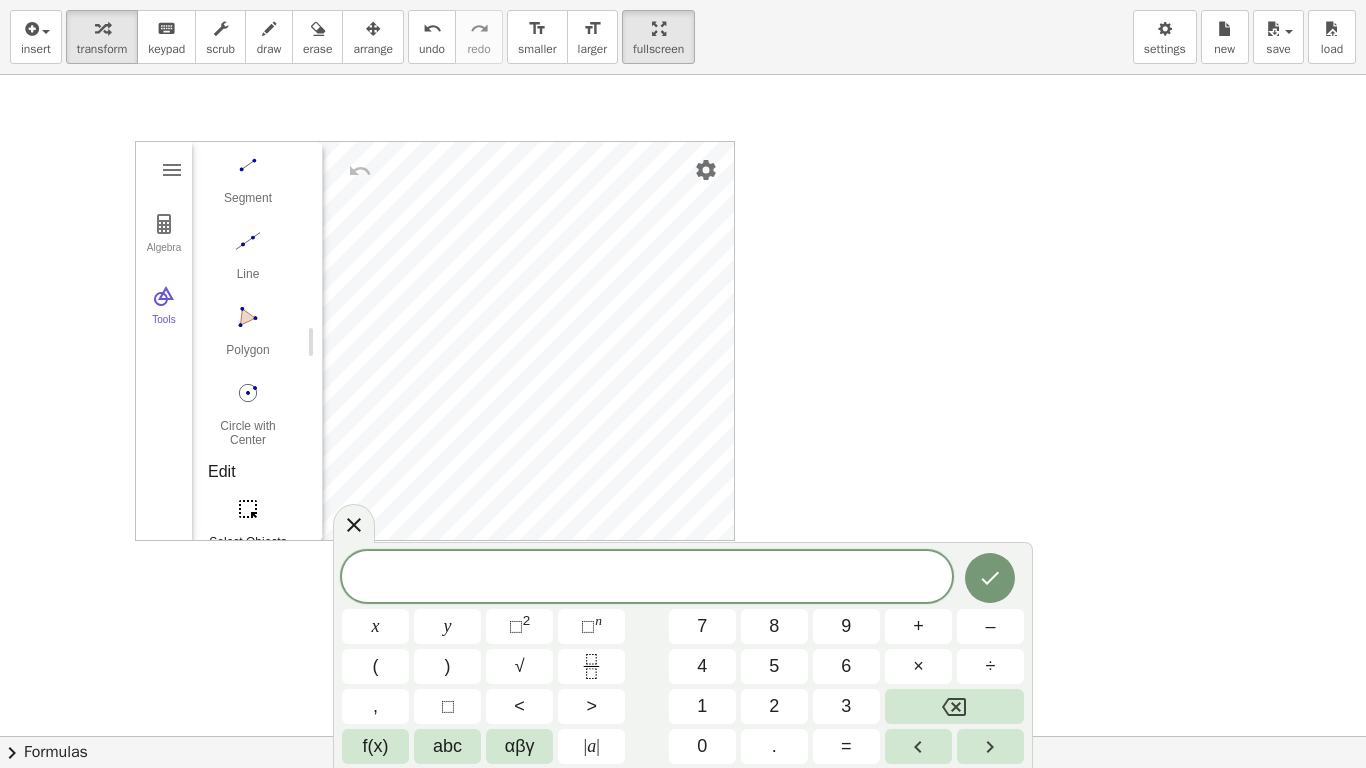 click at bounding box center [248, 509] 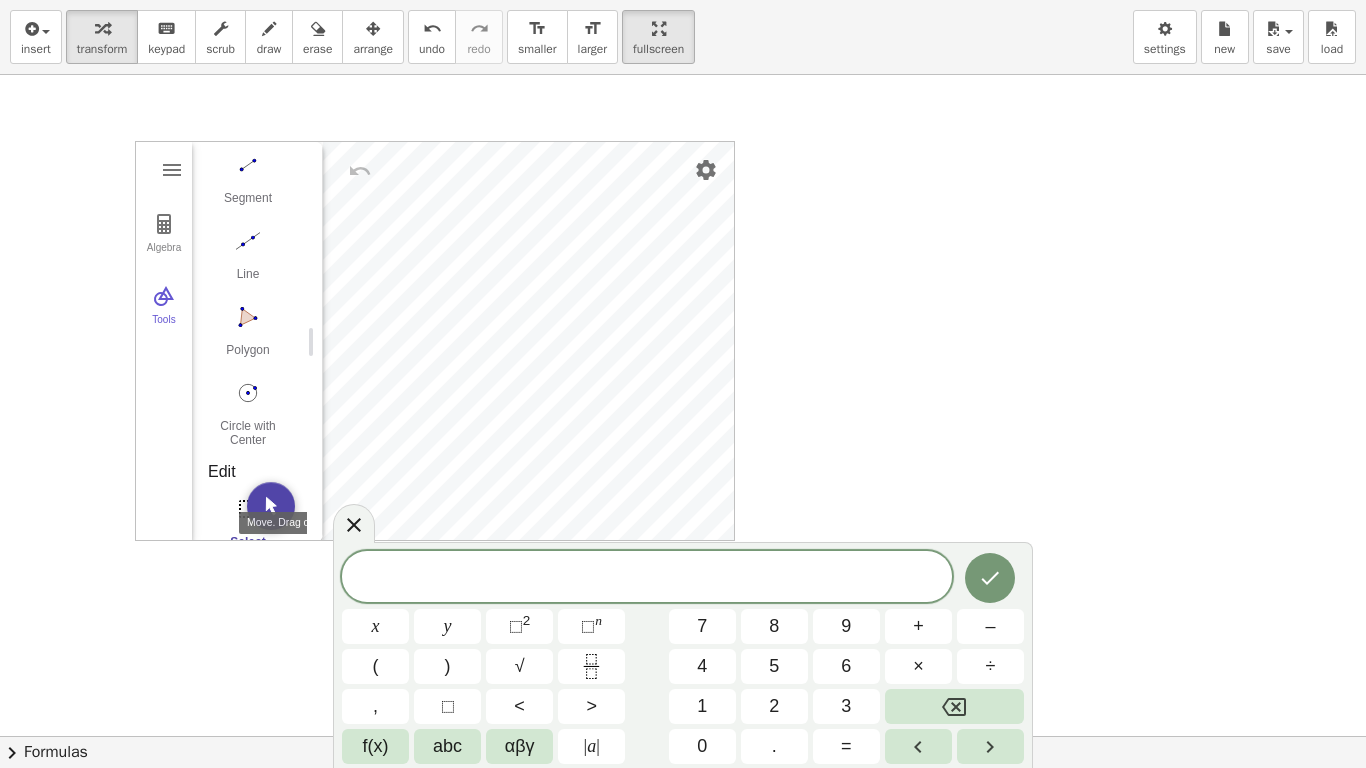 click at bounding box center (271, 506) 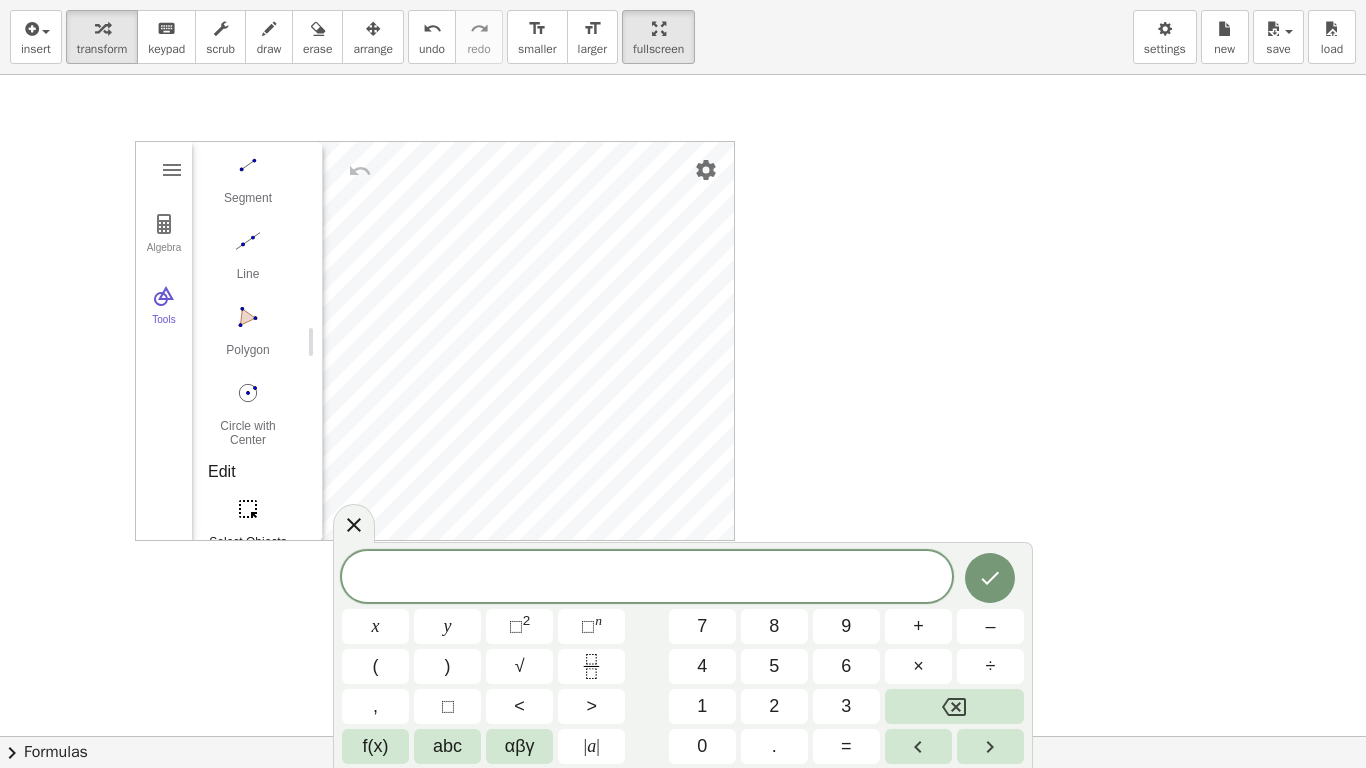 click at bounding box center [248, 509] 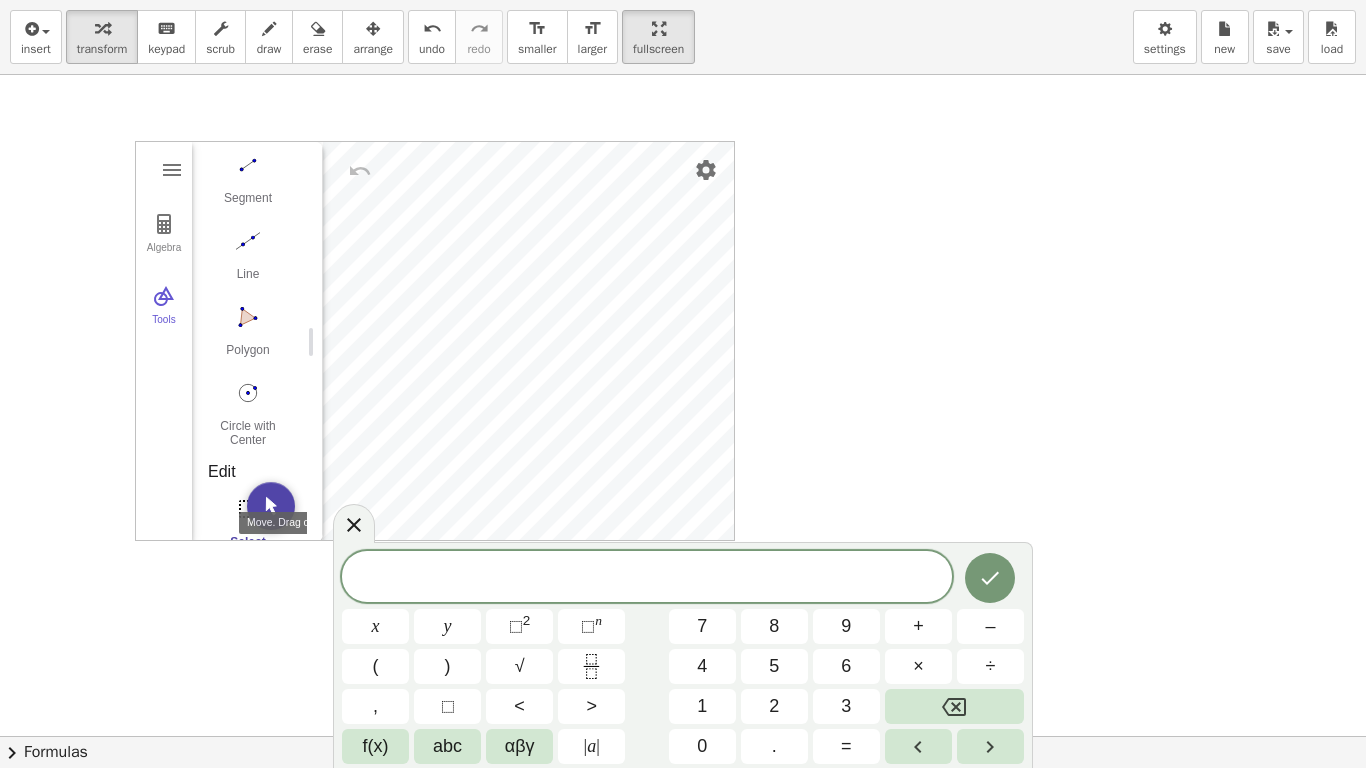 click at bounding box center [271, 506] 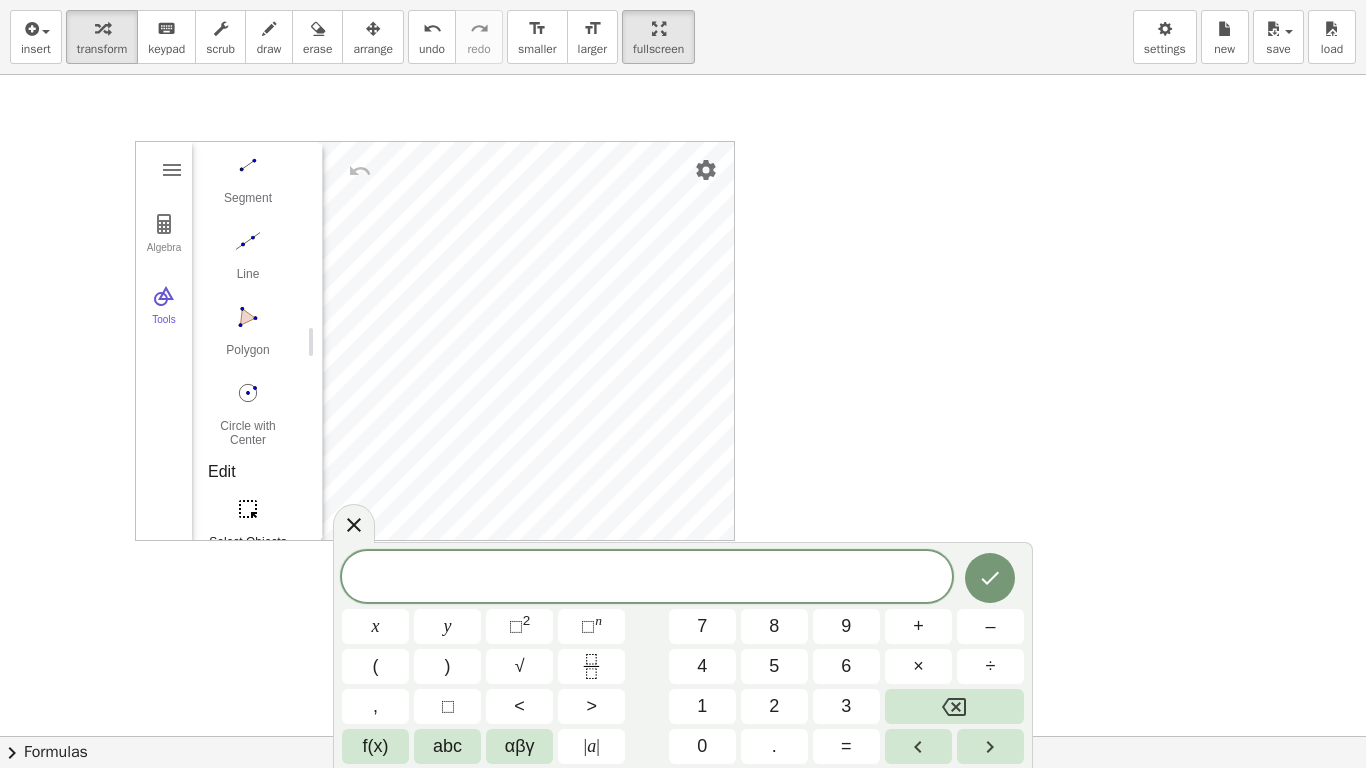 click on "Edit Select Objects Show / Hide Label Show / Hide Object Delete" at bounding box center (249, 628) 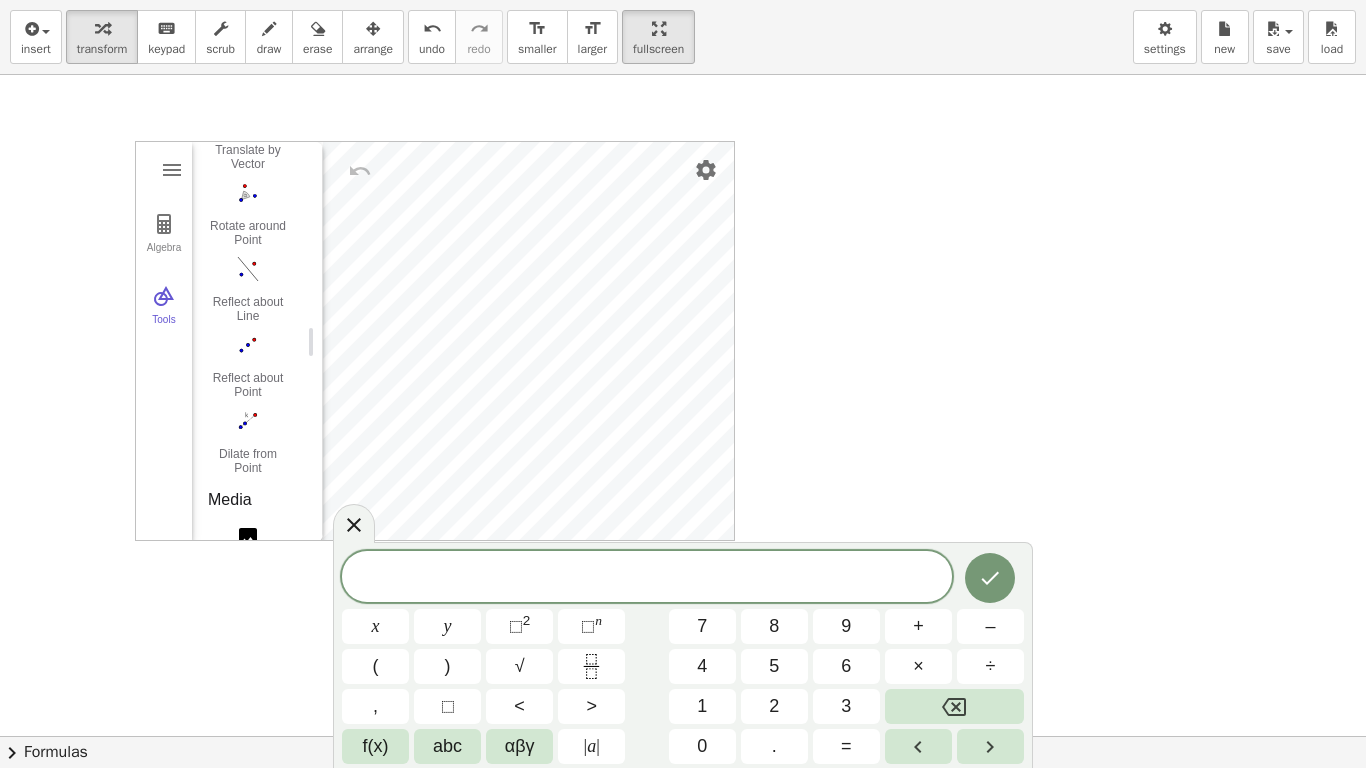scroll, scrollTop: 3074, scrollLeft: 0, axis: vertical 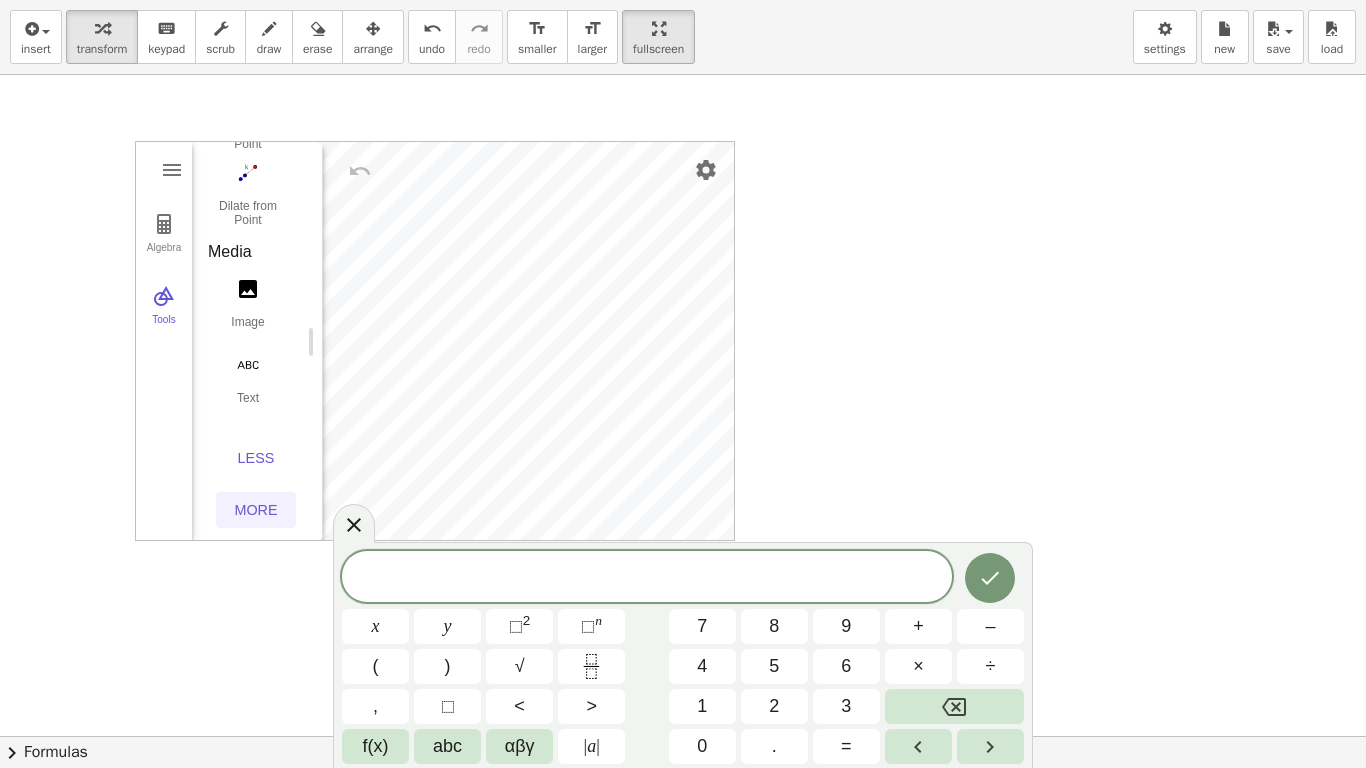click on "More" at bounding box center (256, 510) 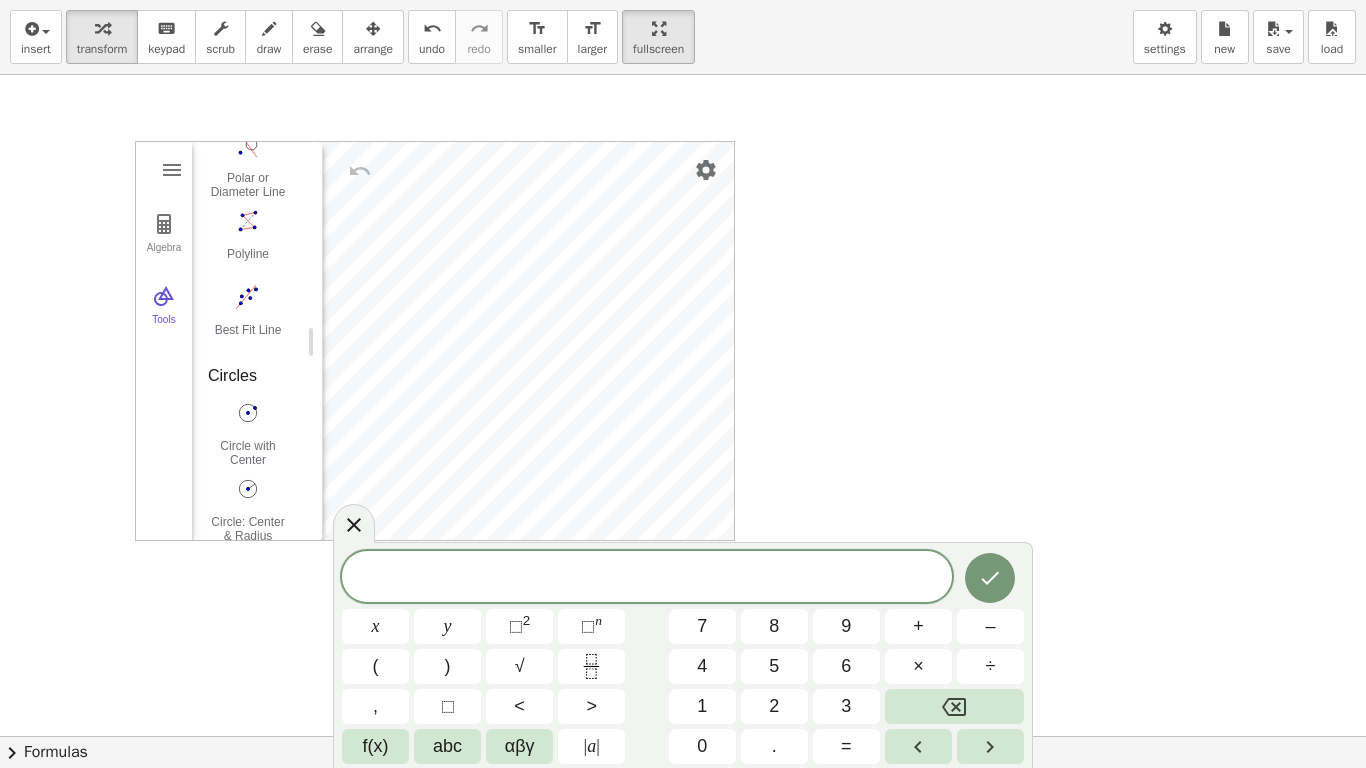 click at bounding box center (315, 342) 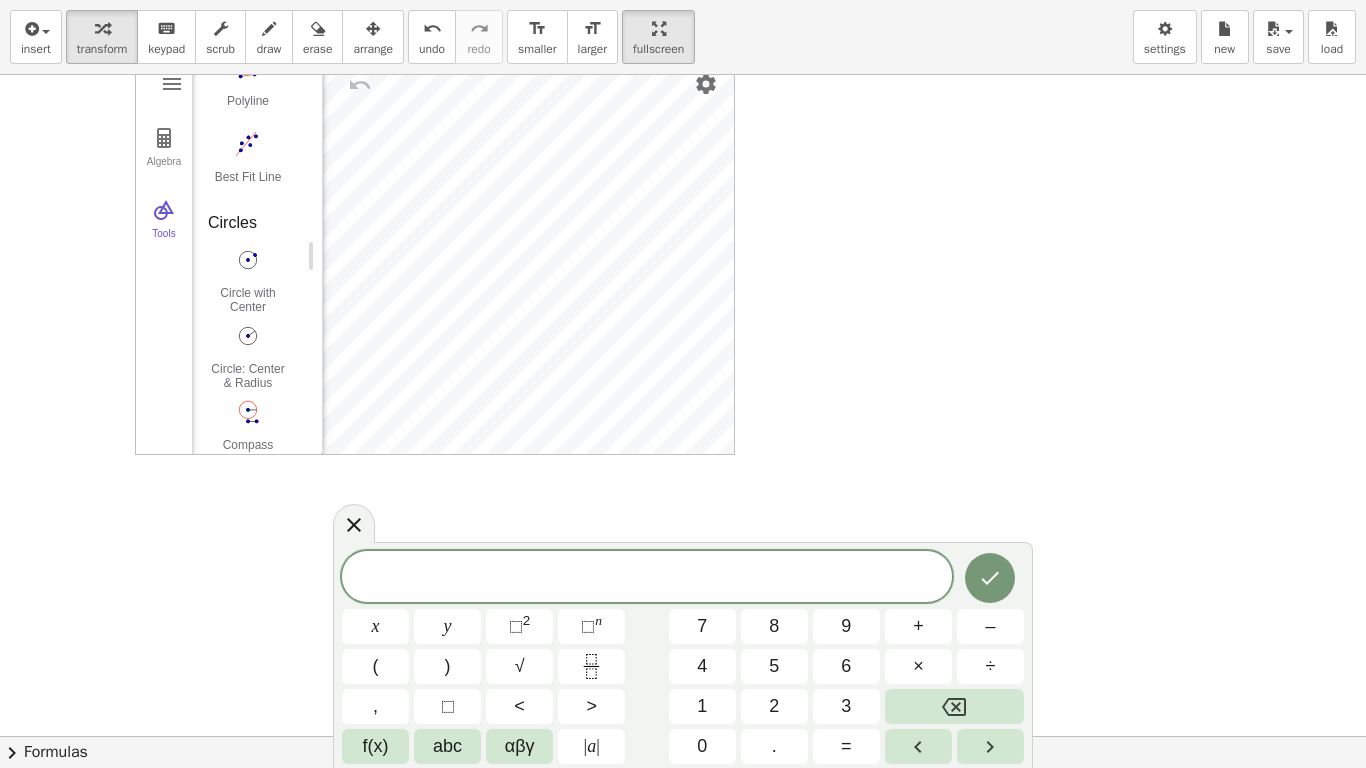 scroll, scrollTop: 133, scrollLeft: 0, axis: vertical 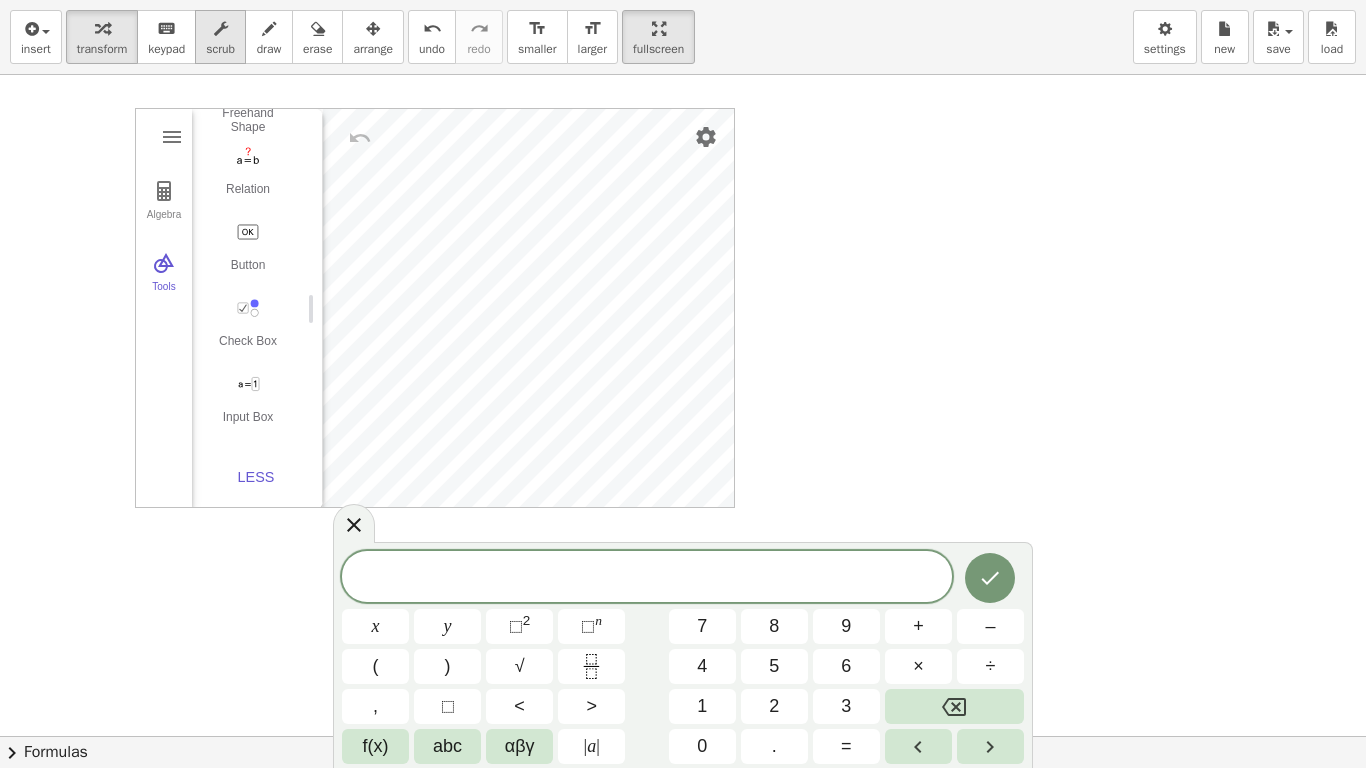 click at bounding box center (220, 28) 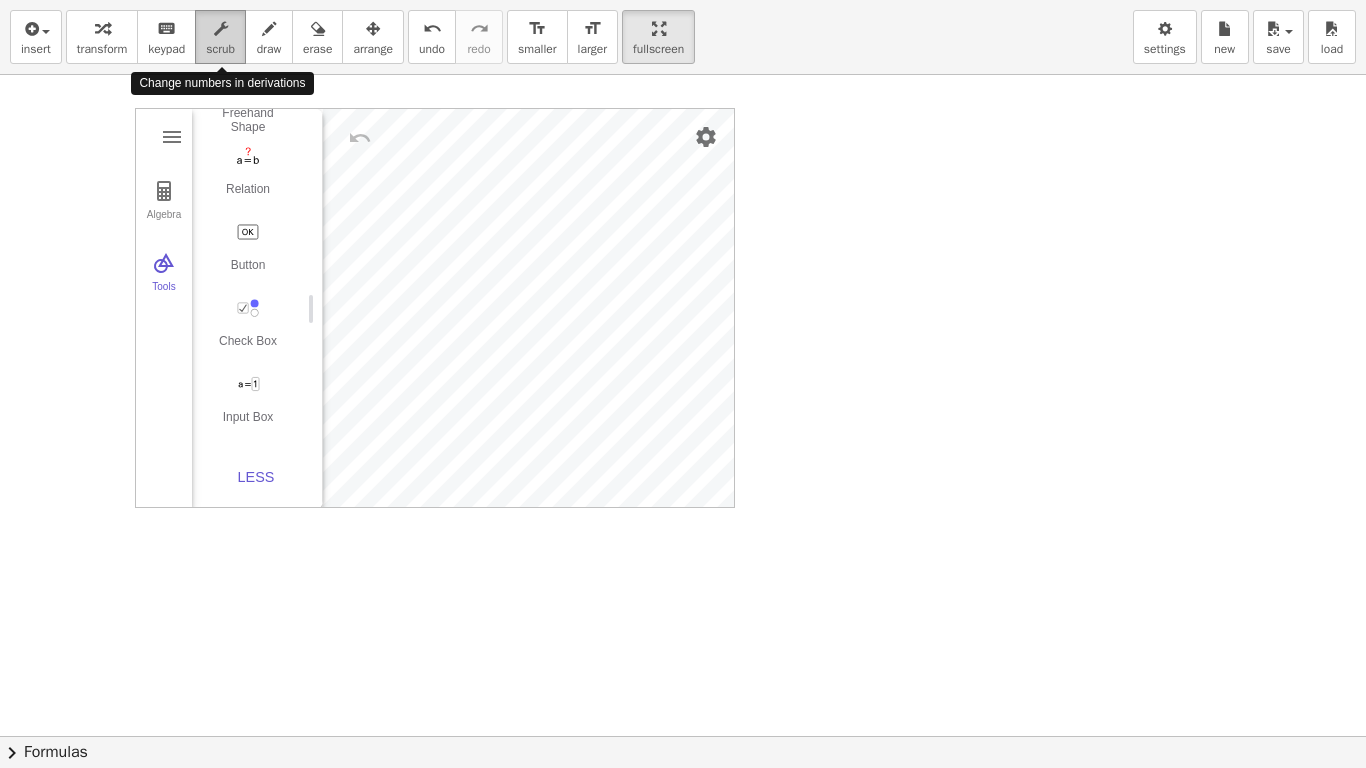 click on "scrub" at bounding box center (220, 49) 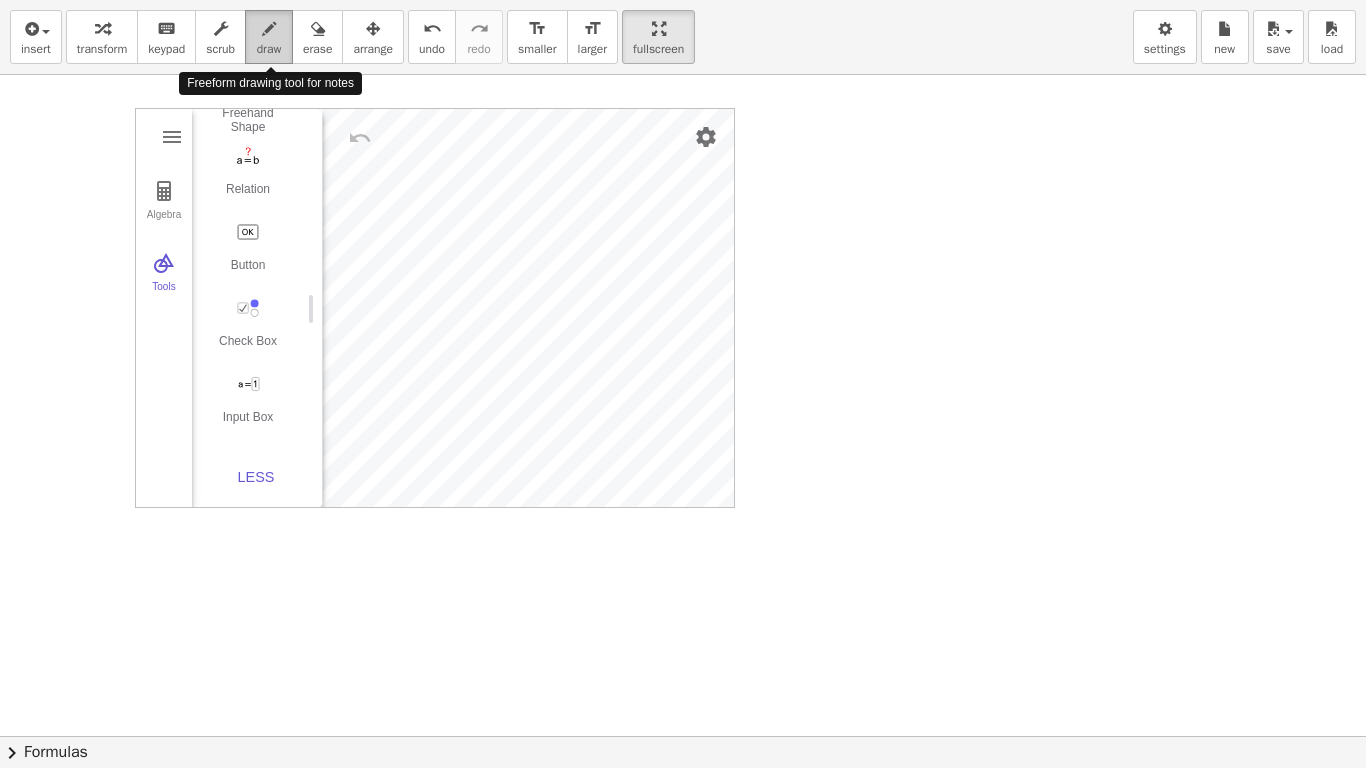 click at bounding box center [269, 28] 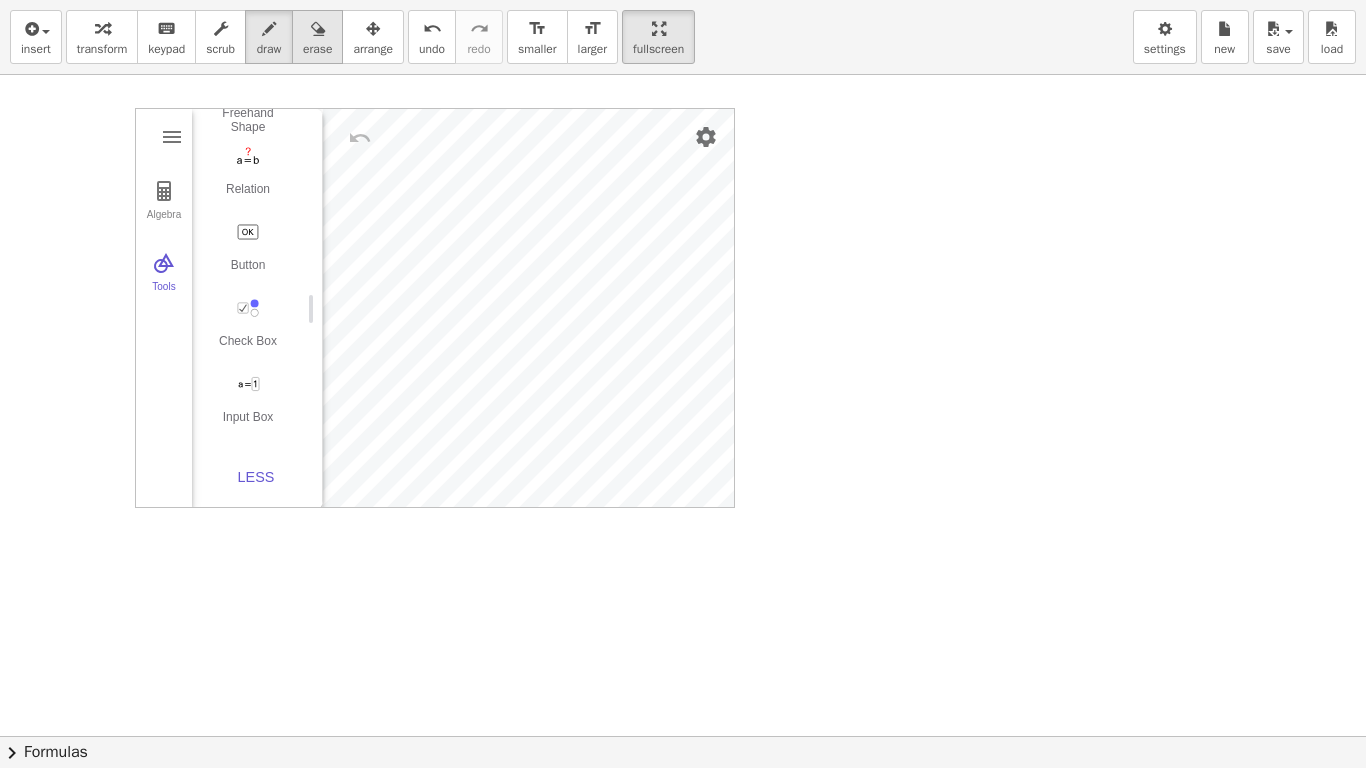 click at bounding box center (318, 29) 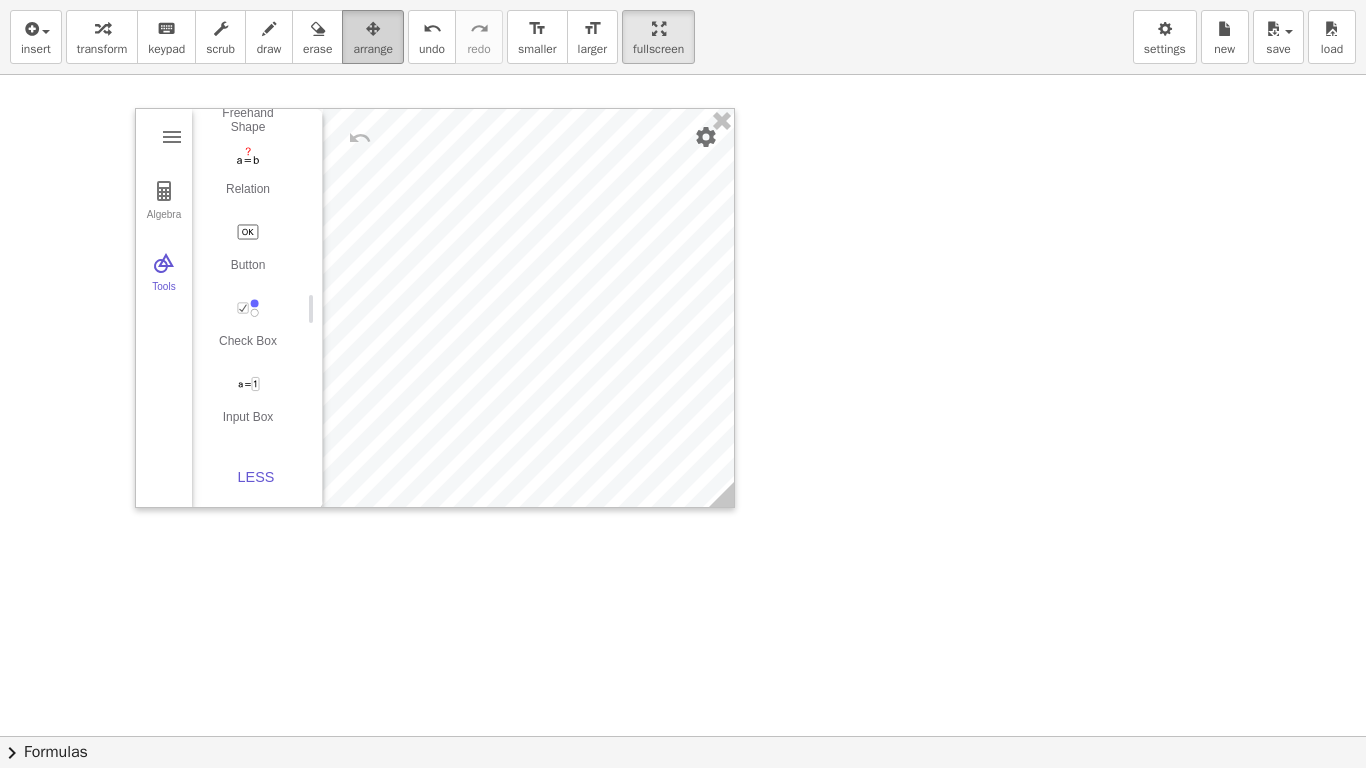 click on "arrange" at bounding box center (373, 49) 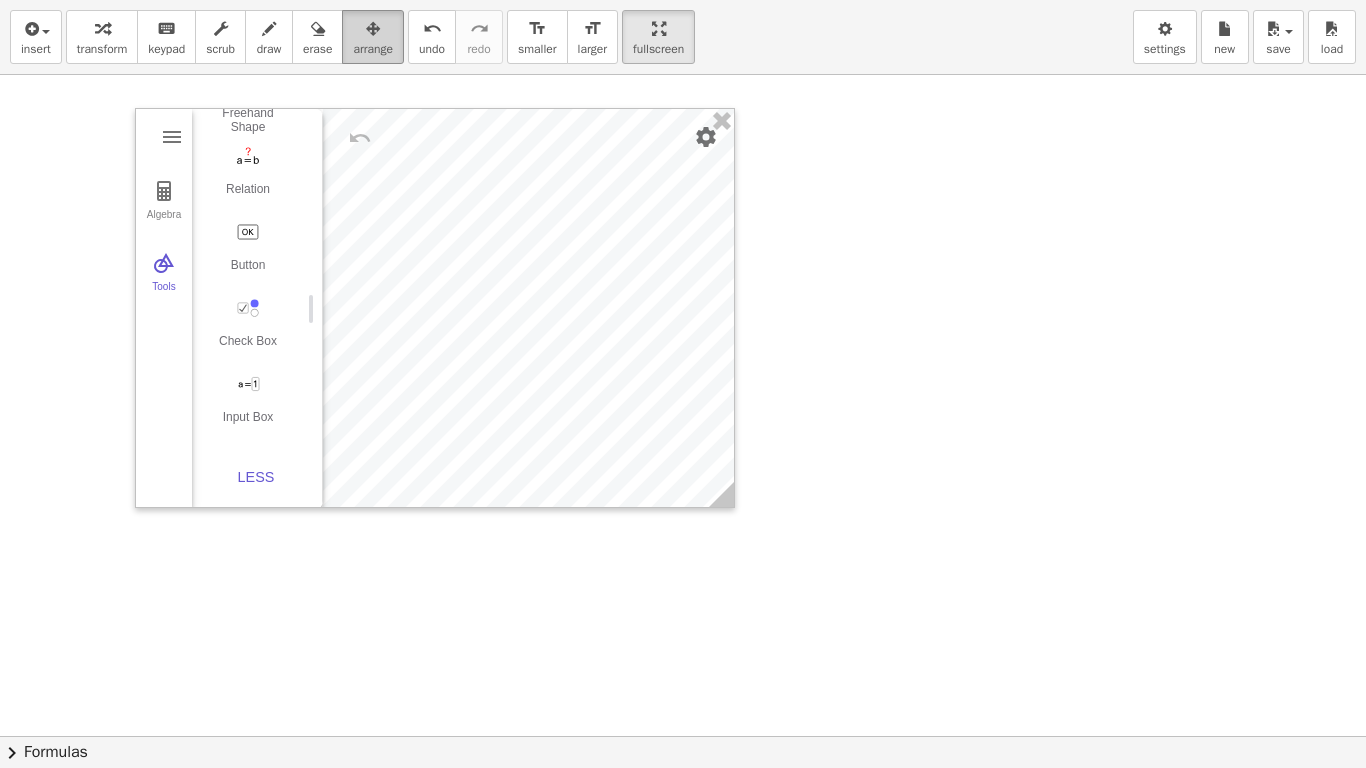 click on "arrange" at bounding box center [373, 49] 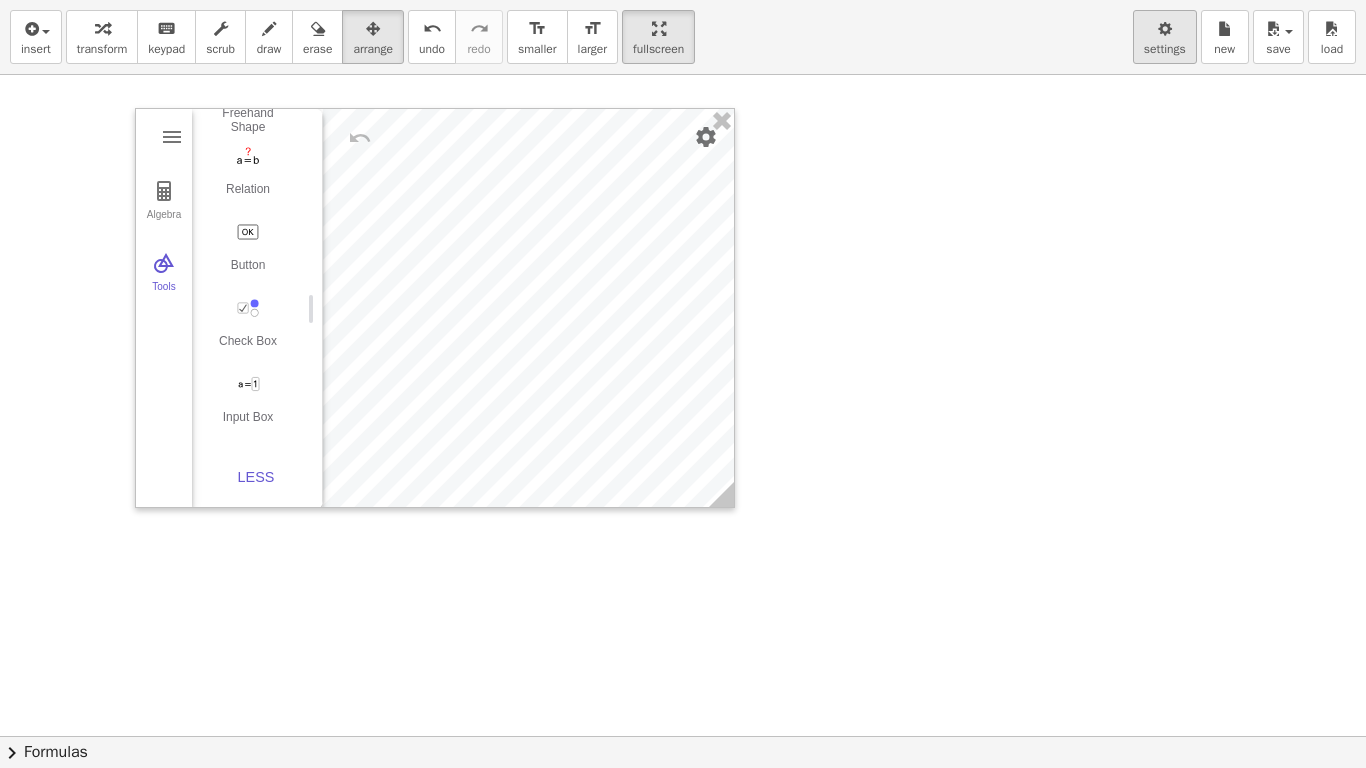 click on "settings" at bounding box center (1165, 49) 